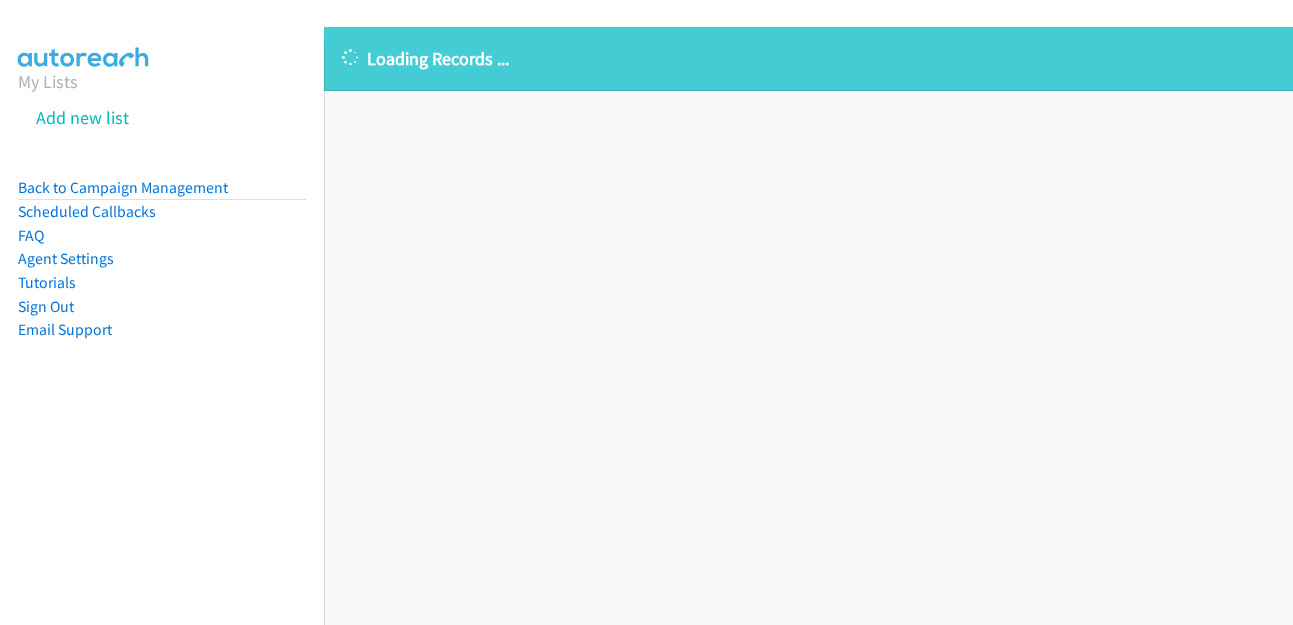 scroll, scrollTop: 0, scrollLeft: 0, axis: both 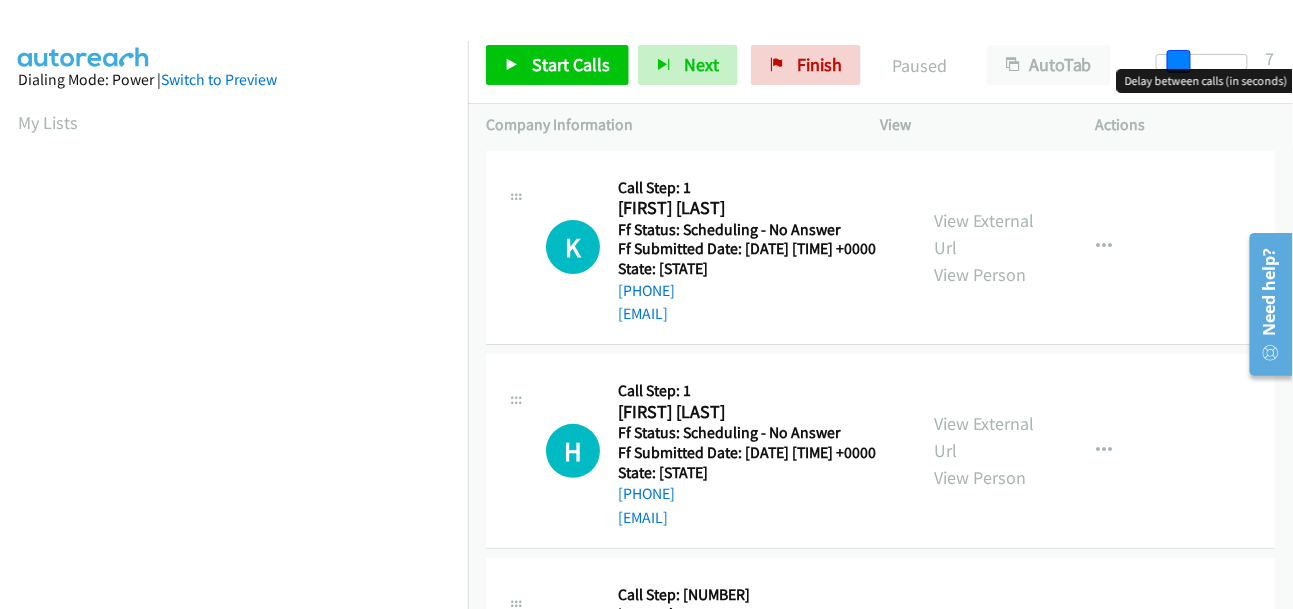 drag, startPoint x: 1166, startPoint y: 63, endPoint x: 1187, endPoint y: 63, distance: 21 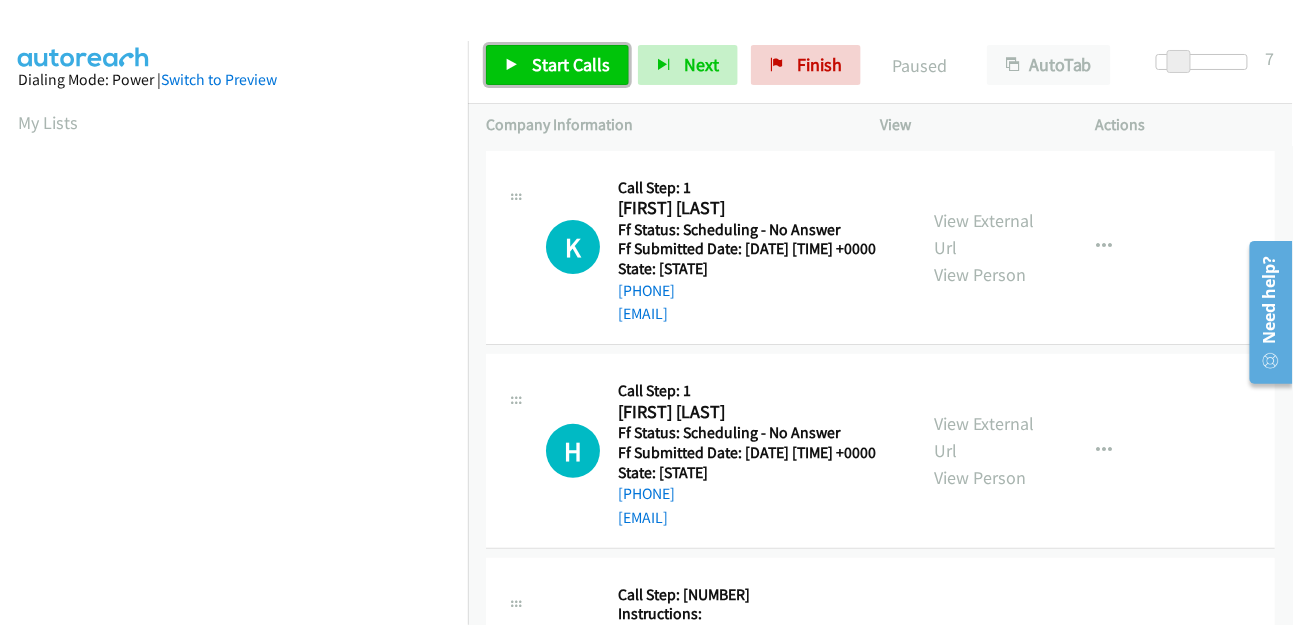 click on "Start Calls" at bounding box center (571, 64) 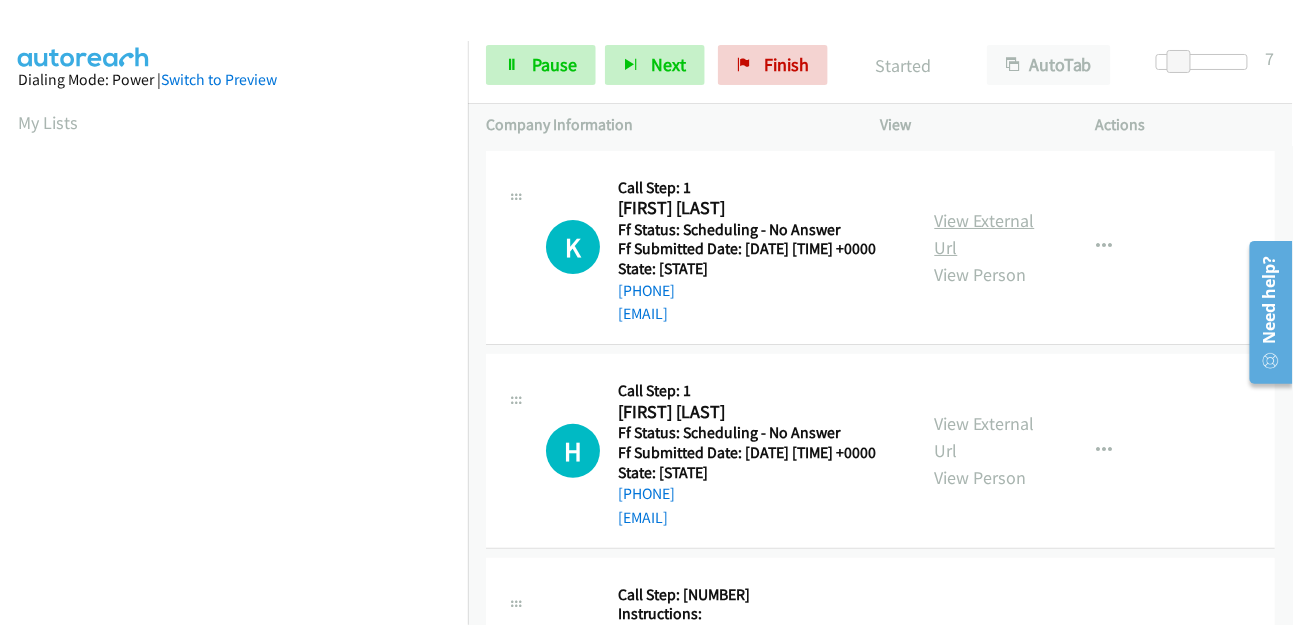 click on "View External Url" at bounding box center (985, 234) 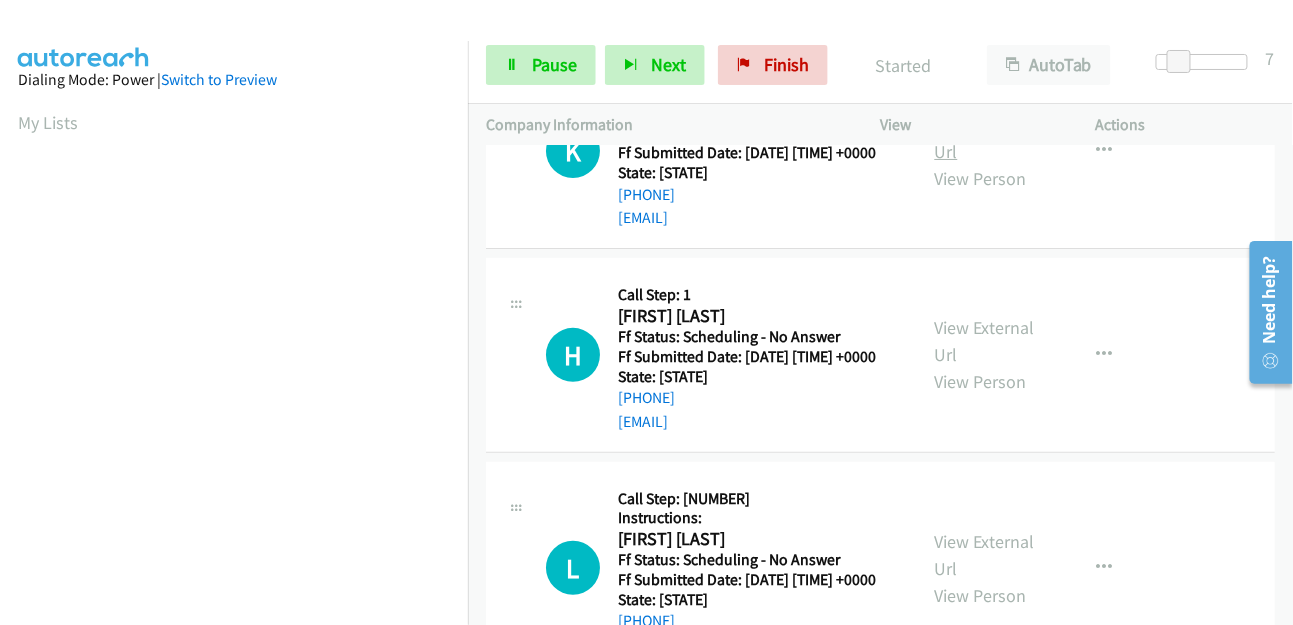 scroll, scrollTop: 222, scrollLeft: 0, axis: vertical 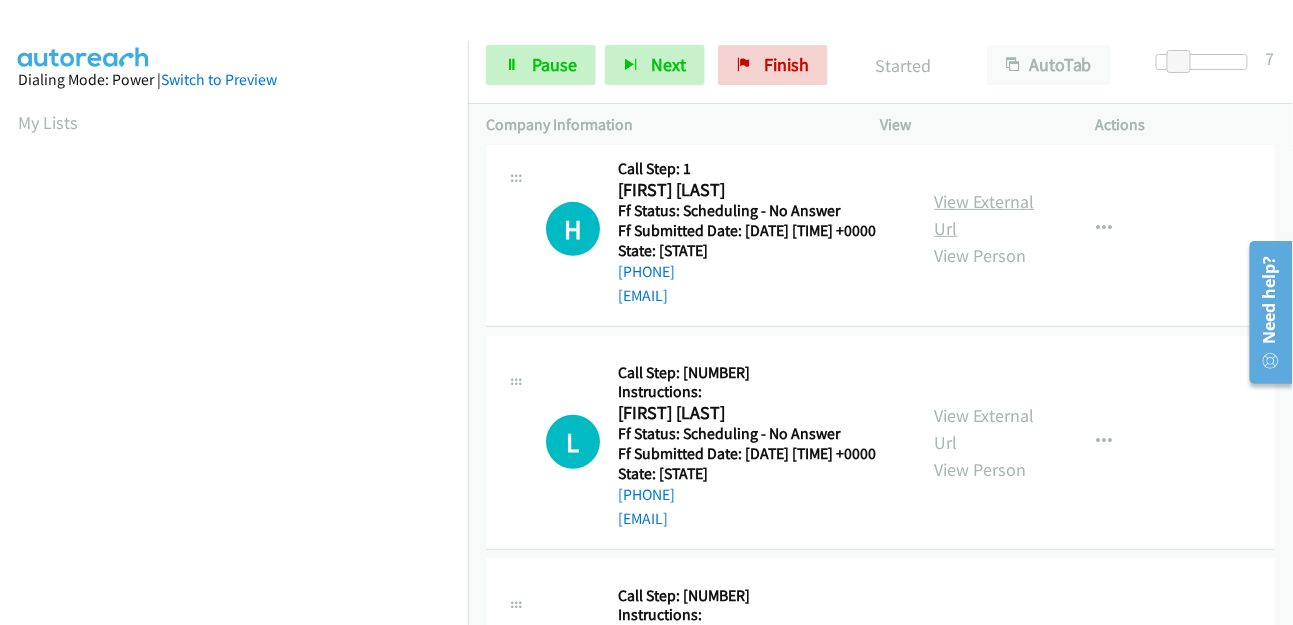 click on "View External Url" at bounding box center (985, 215) 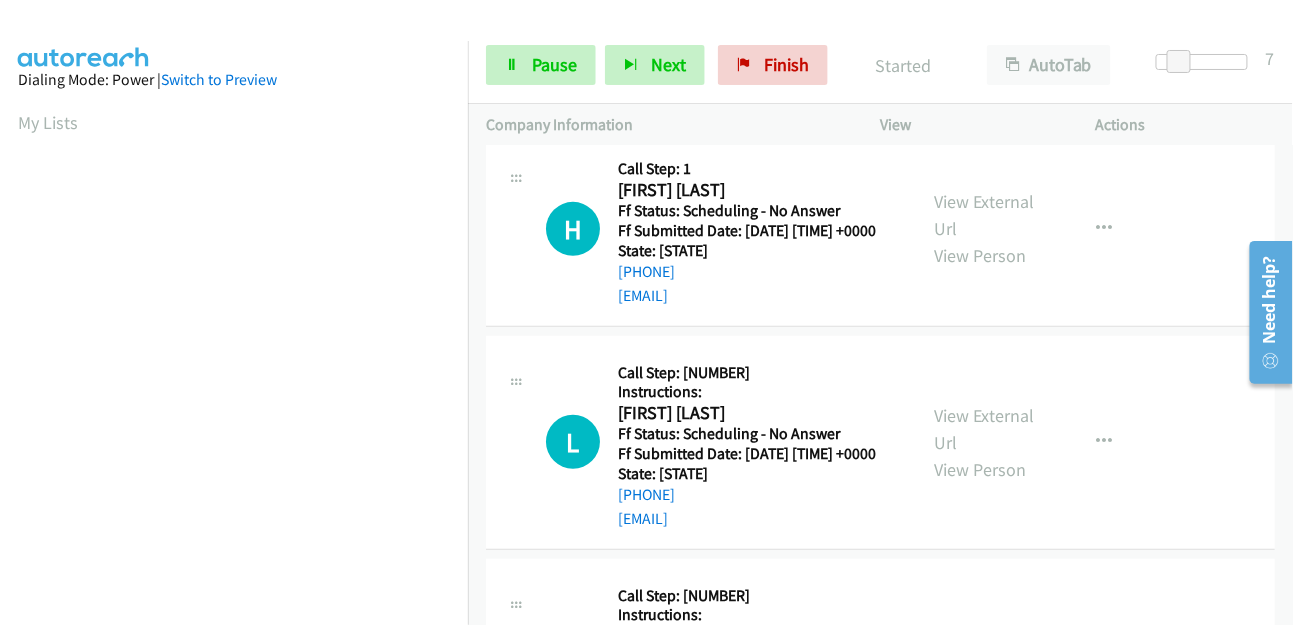 click on "View External Url
View Person" at bounding box center (988, 25) 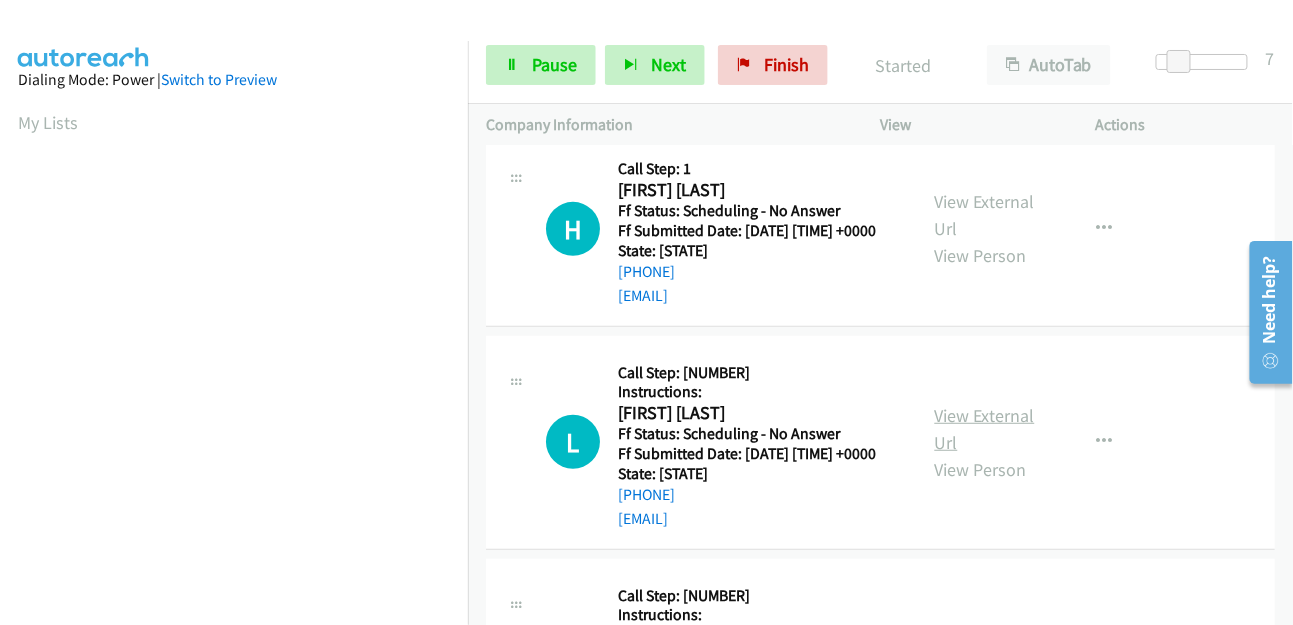 click on "View External Url" at bounding box center (985, 429) 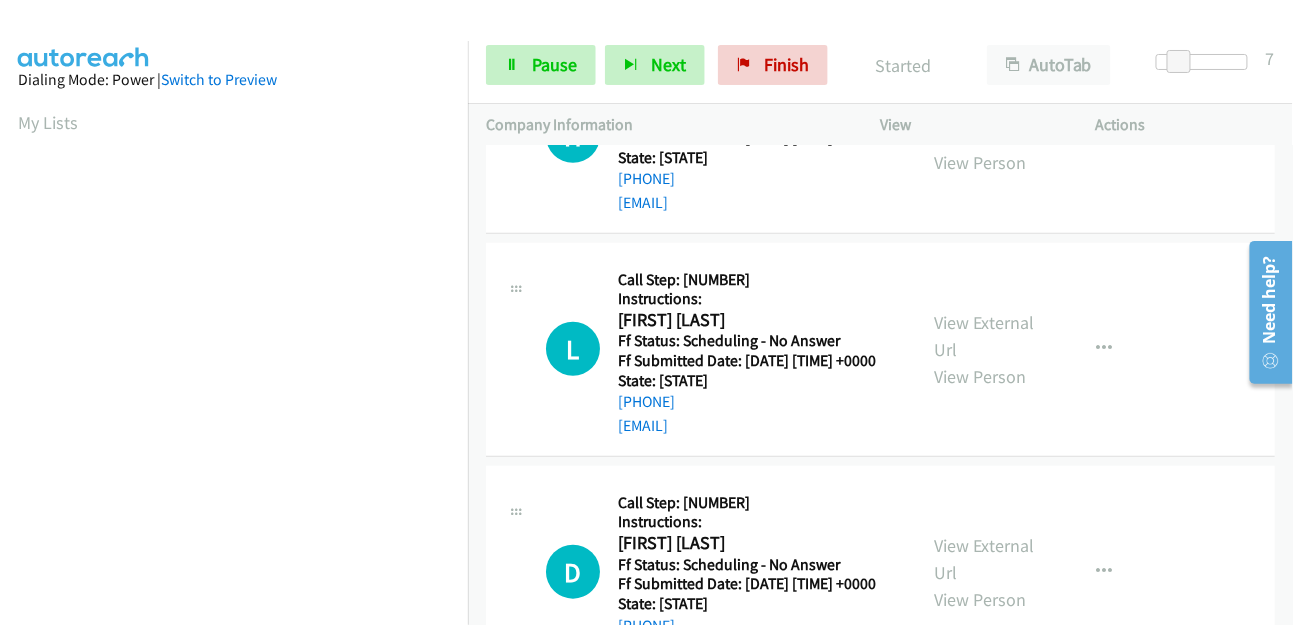 scroll, scrollTop: 444, scrollLeft: 0, axis: vertical 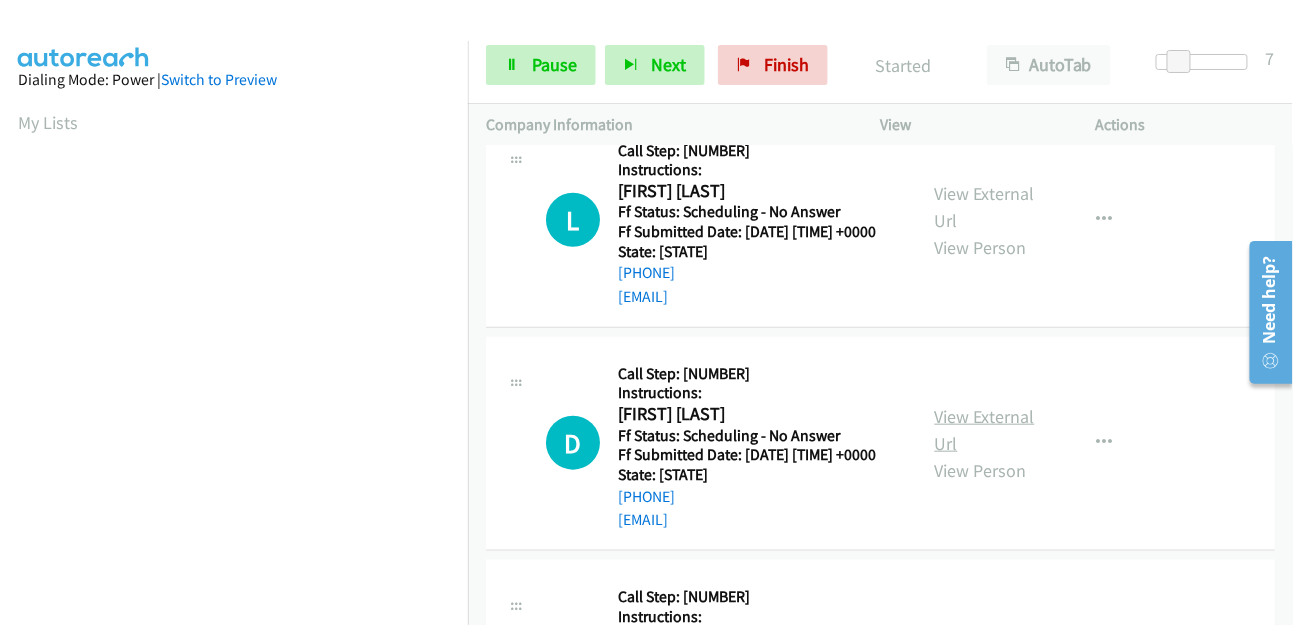 drag, startPoint x: 987, startPoint y: 466, endPoint x: 983, endPoint y: 485, distance: 19.416489 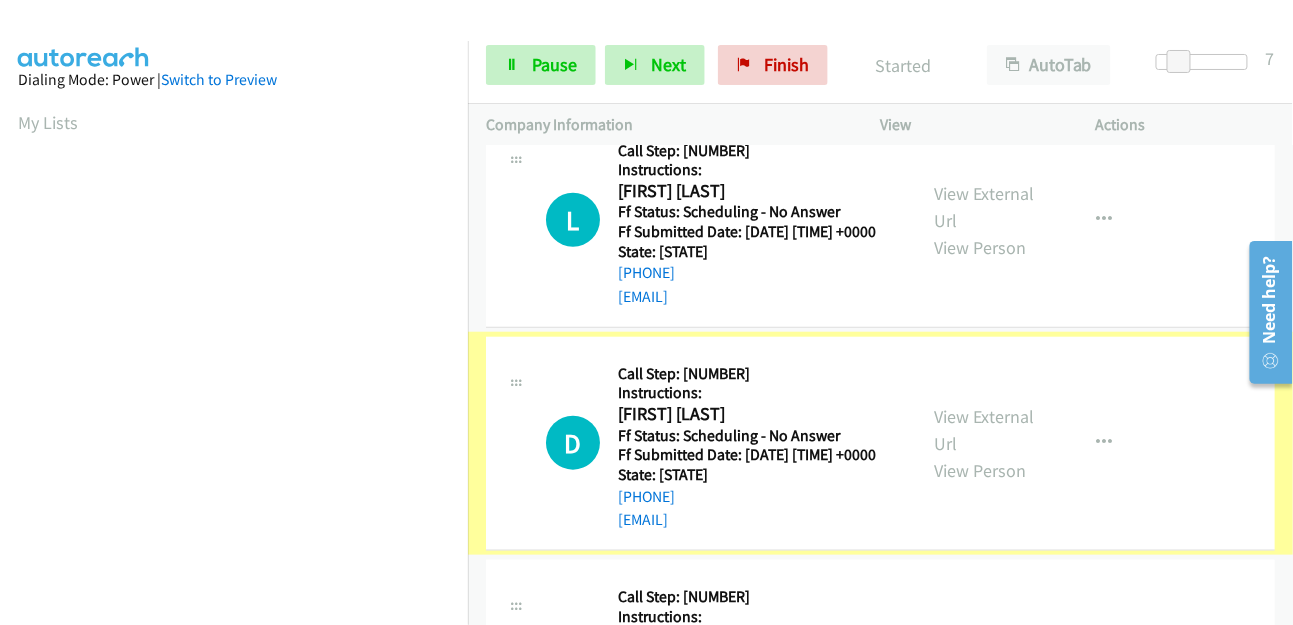 click on "View External Url" at bounding box center [985, 430] 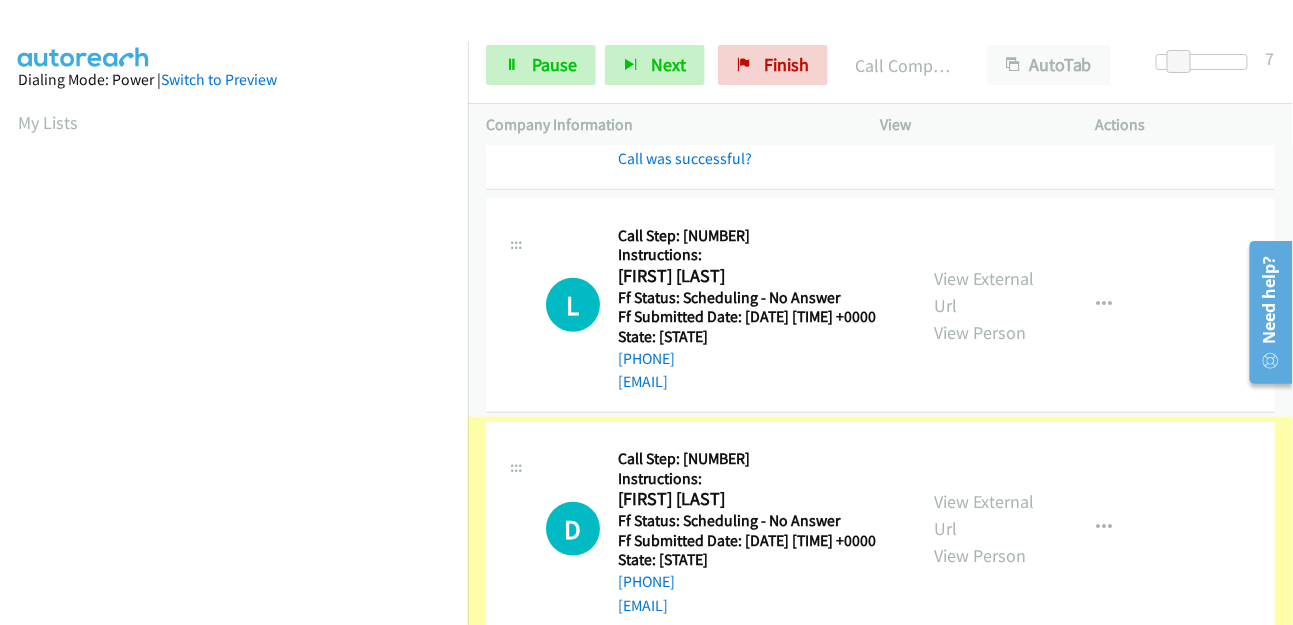 scroll, scrollTop: 498, scrollLeft: 0, axis: vertical 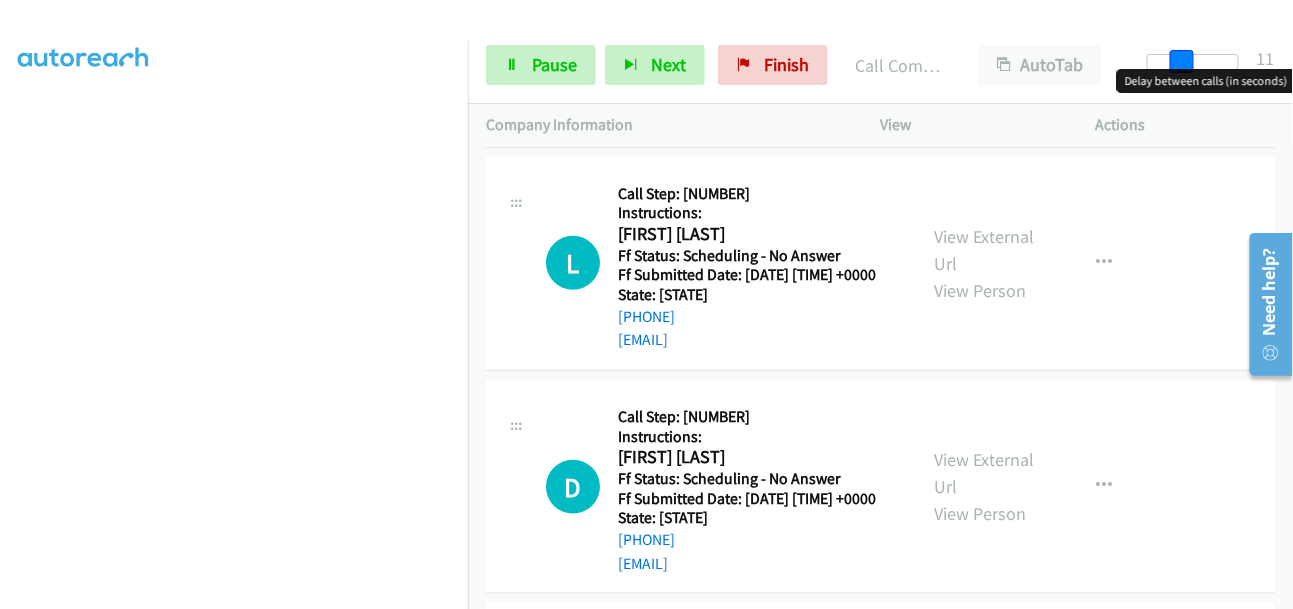 drag, startPoint x: 1178, startPoint y: 53, endPoint x: 1189, endPoint y: 53, distance: 11 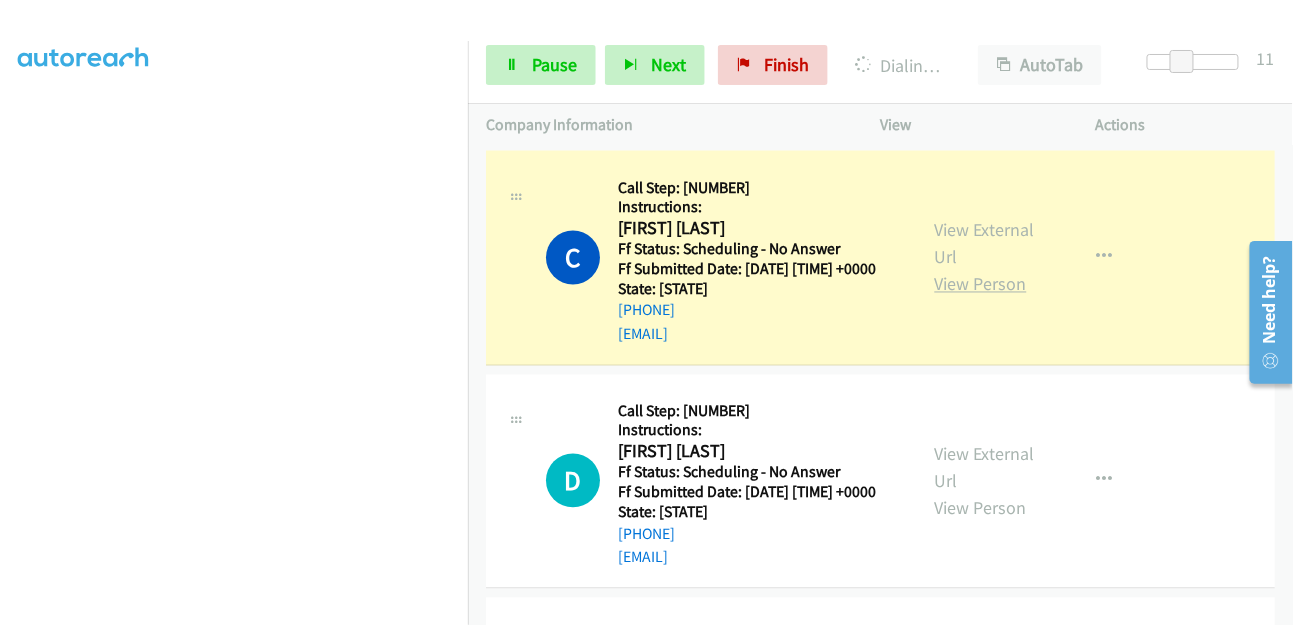 scroll, scrollTop: 1042, scrollLeft: 0, axis: vertical 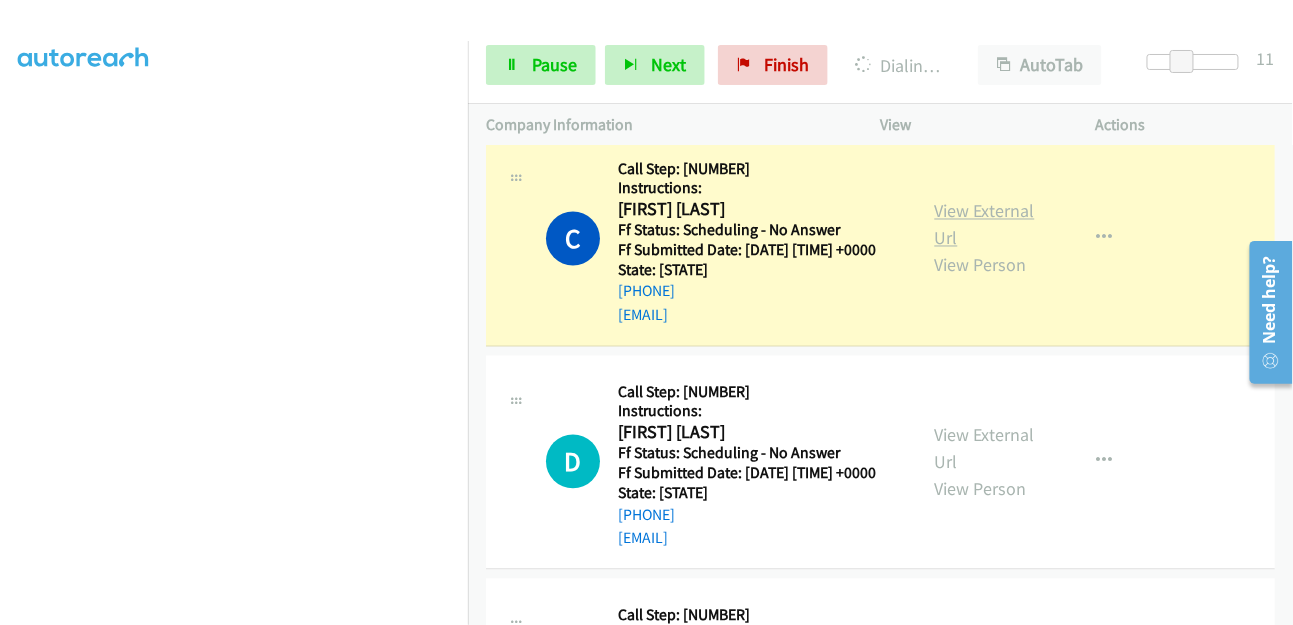 click on "View External Url" at bounding box center [985, 225] 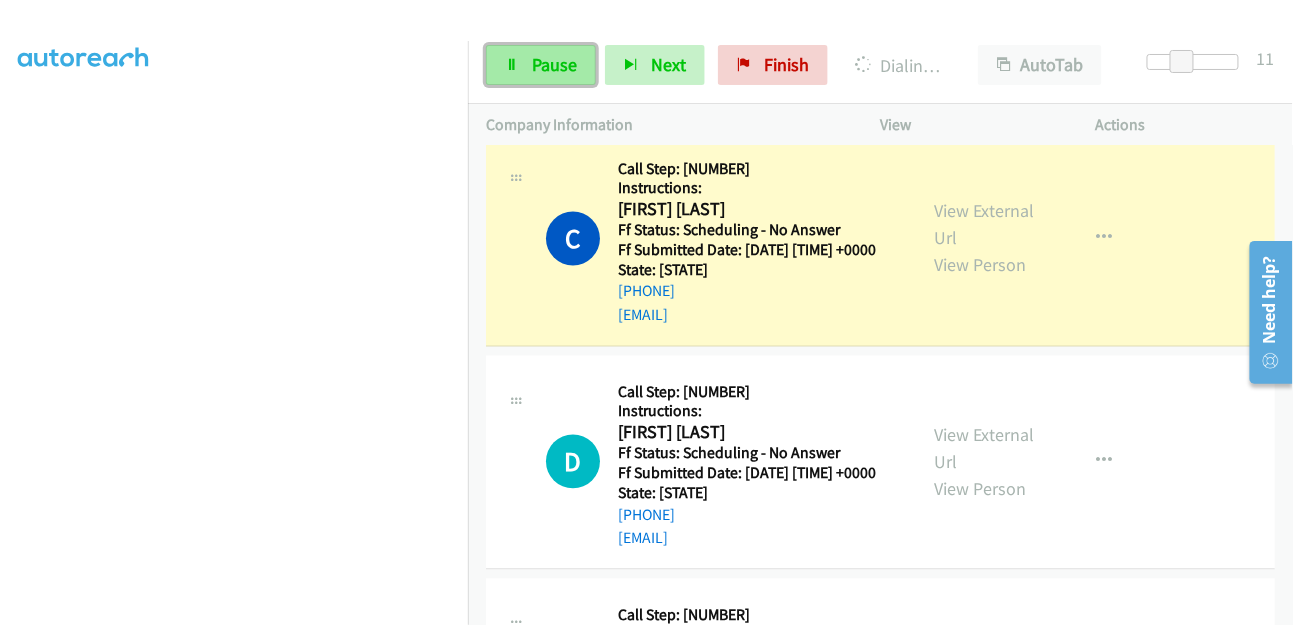 click on "Pause" at bounding box center (554, 64) 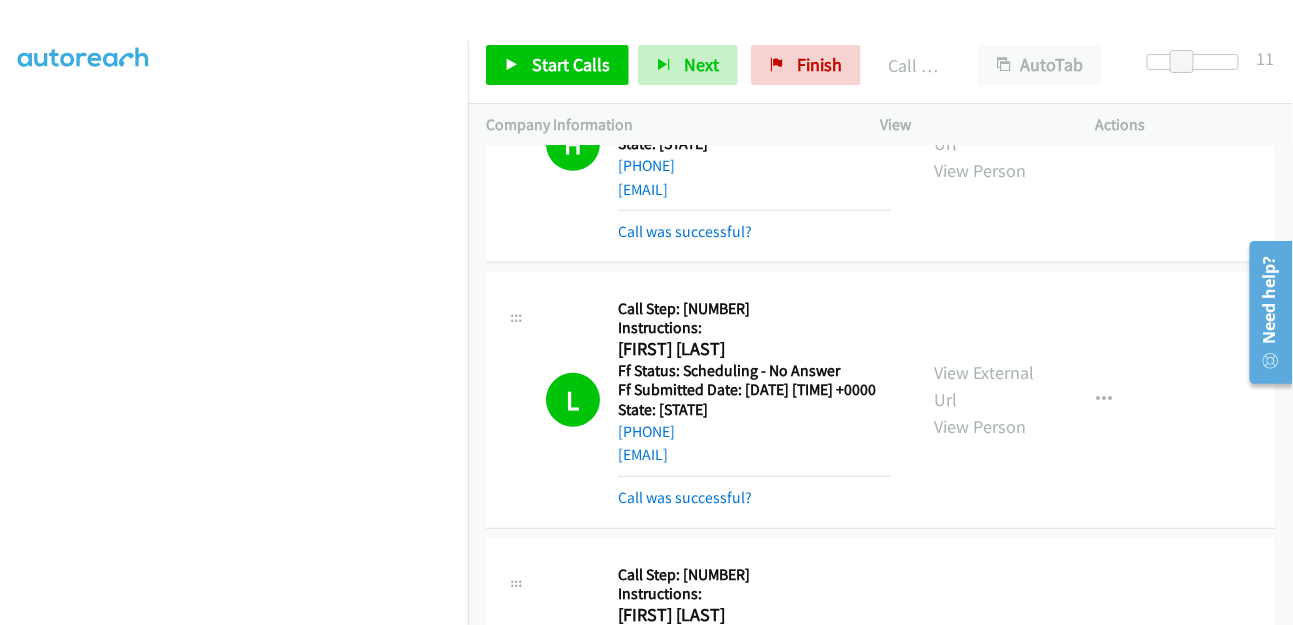 scroll, scrollTop: 375, scrollLeft: 0, axis: vertical 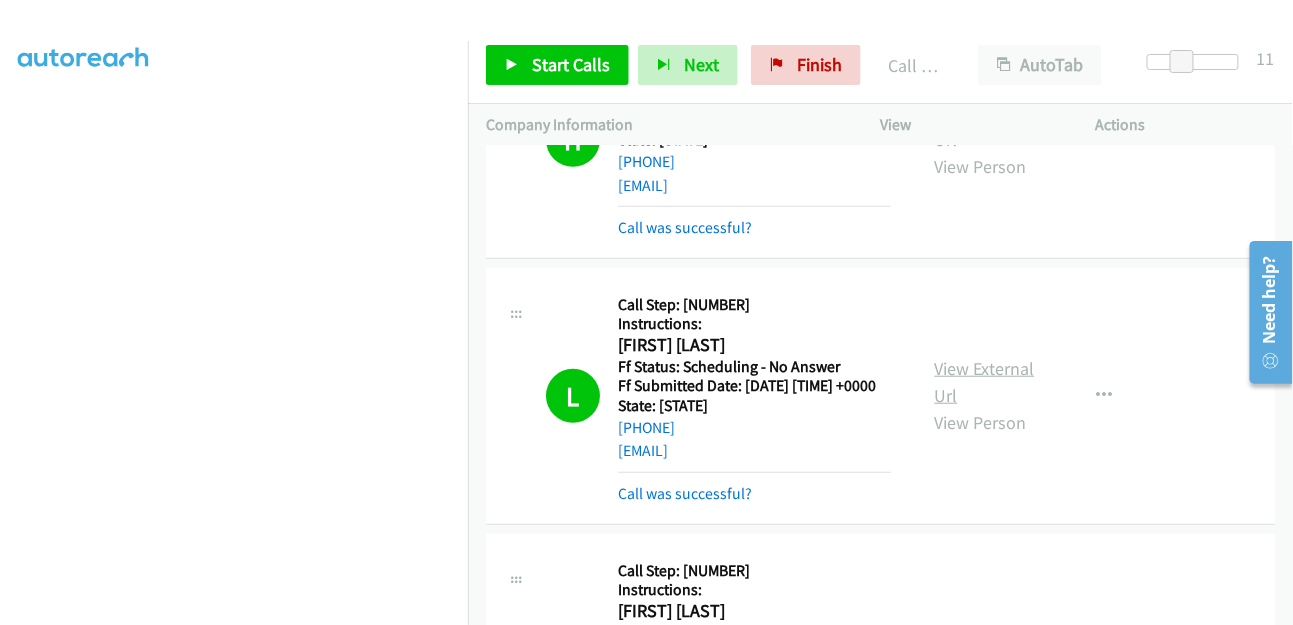 click on "View External Url" at bounding box center (985, 382) 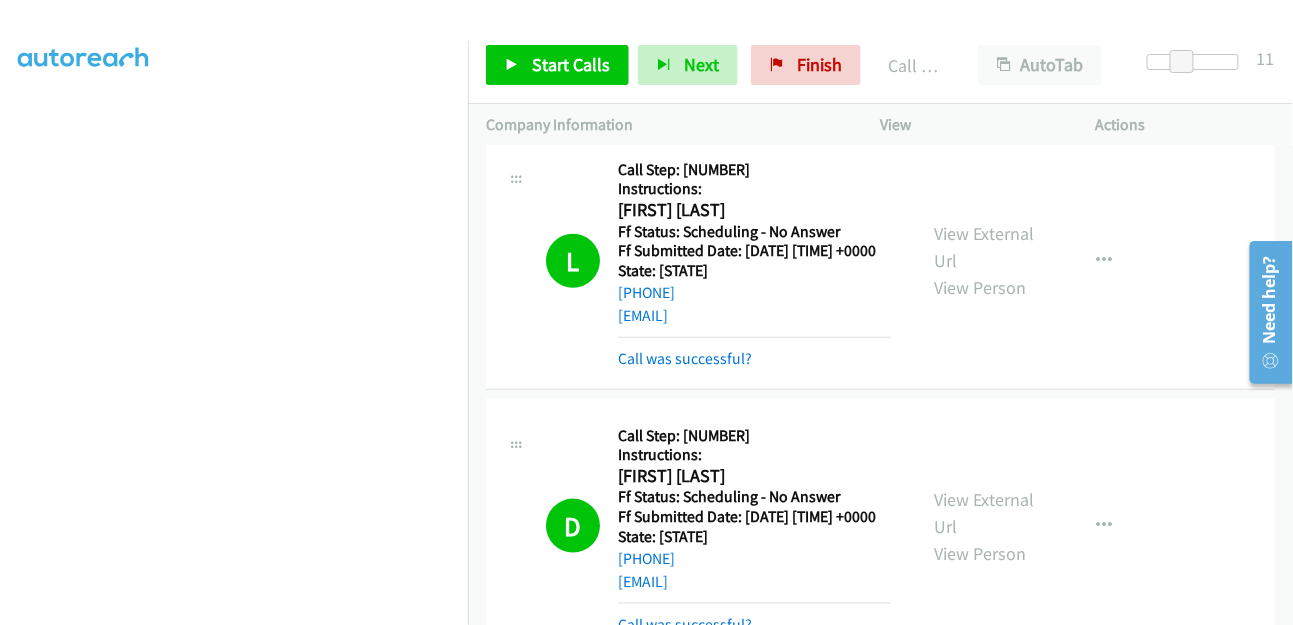scroll, scrollTop: 597, scrollLeft: 0, axis: vertical 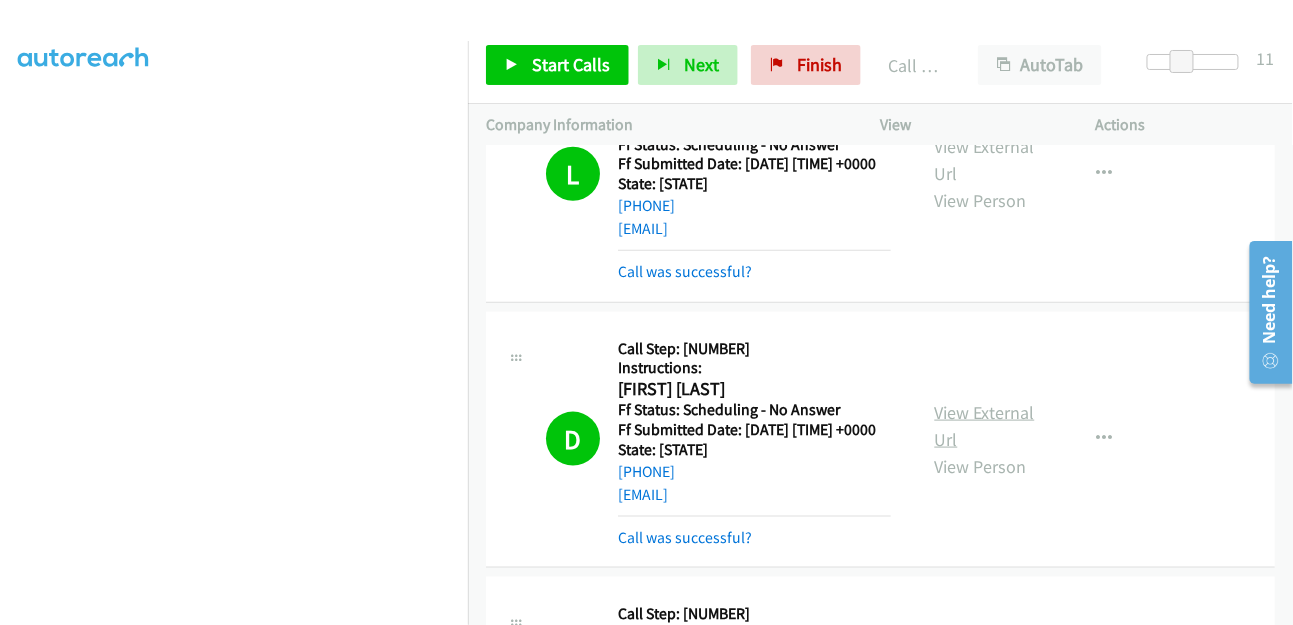 click on "View External Url" at bounding box center [985, 426] 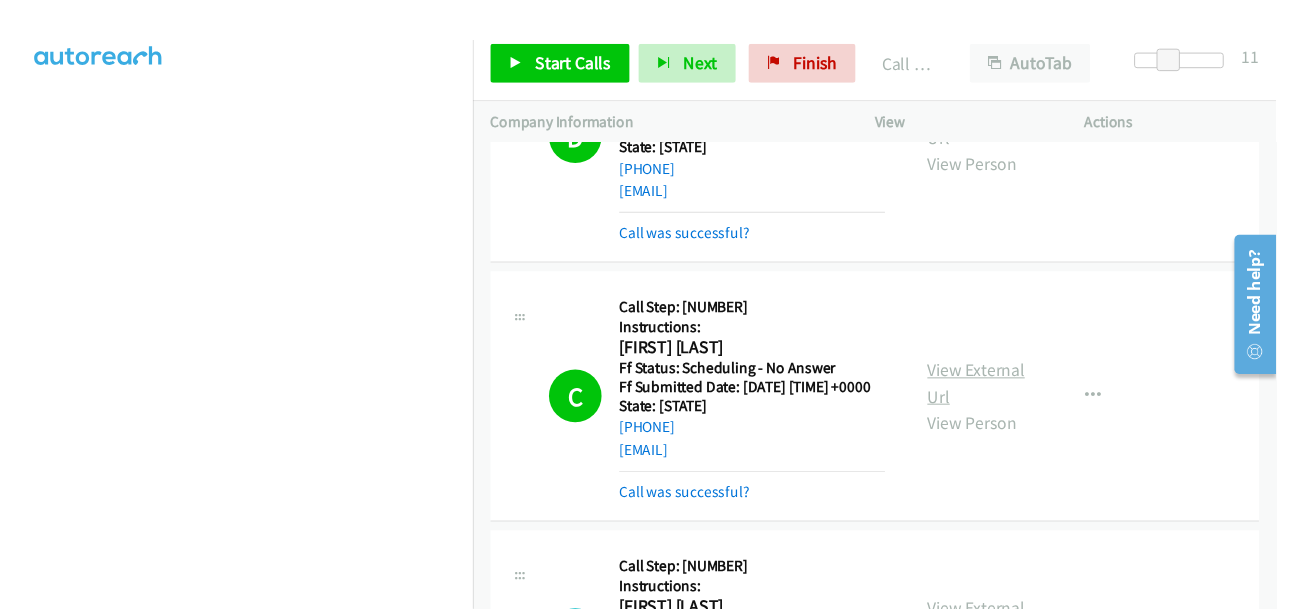 scroll, scrollTop: 931, scrollLeft: 0, axis: vertical 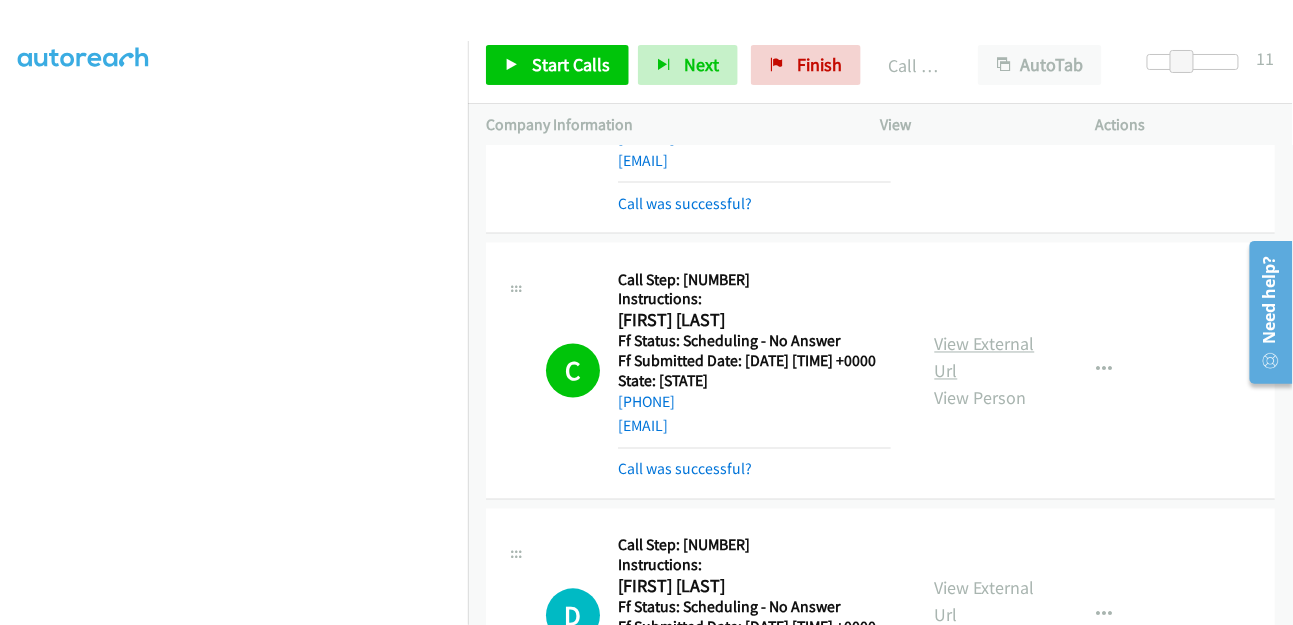 click on "View External Url" at bounding box center (985, 358) 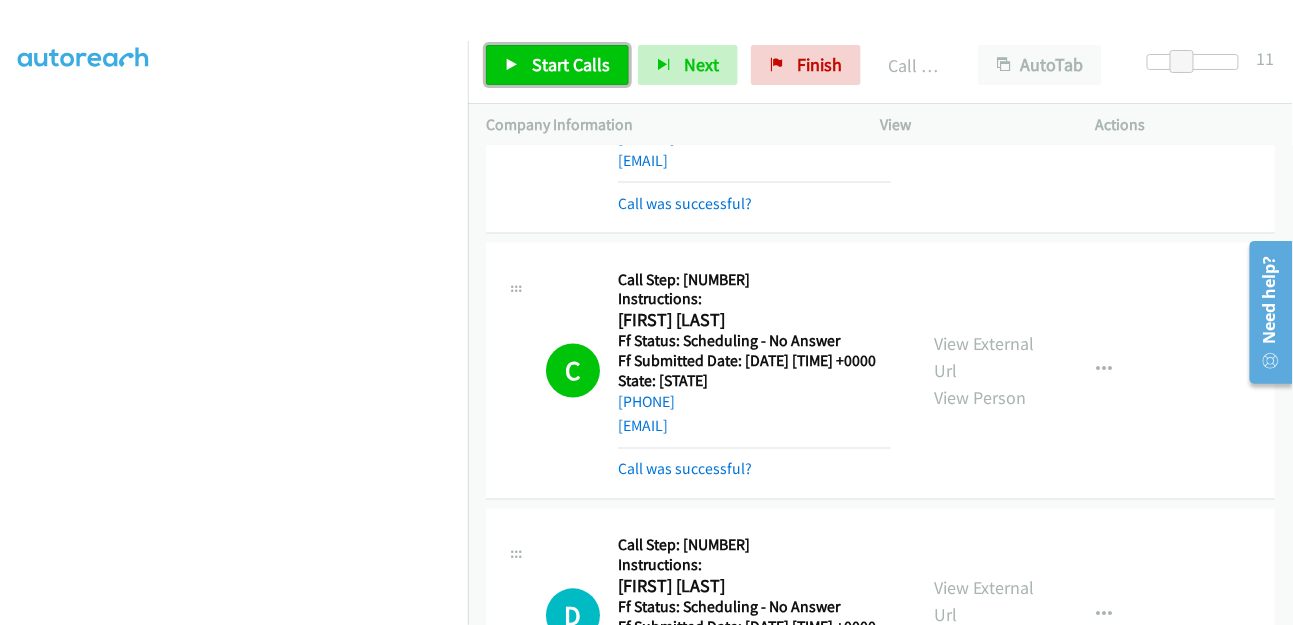 click on "Start Calls" at bounding box center (571, 64) 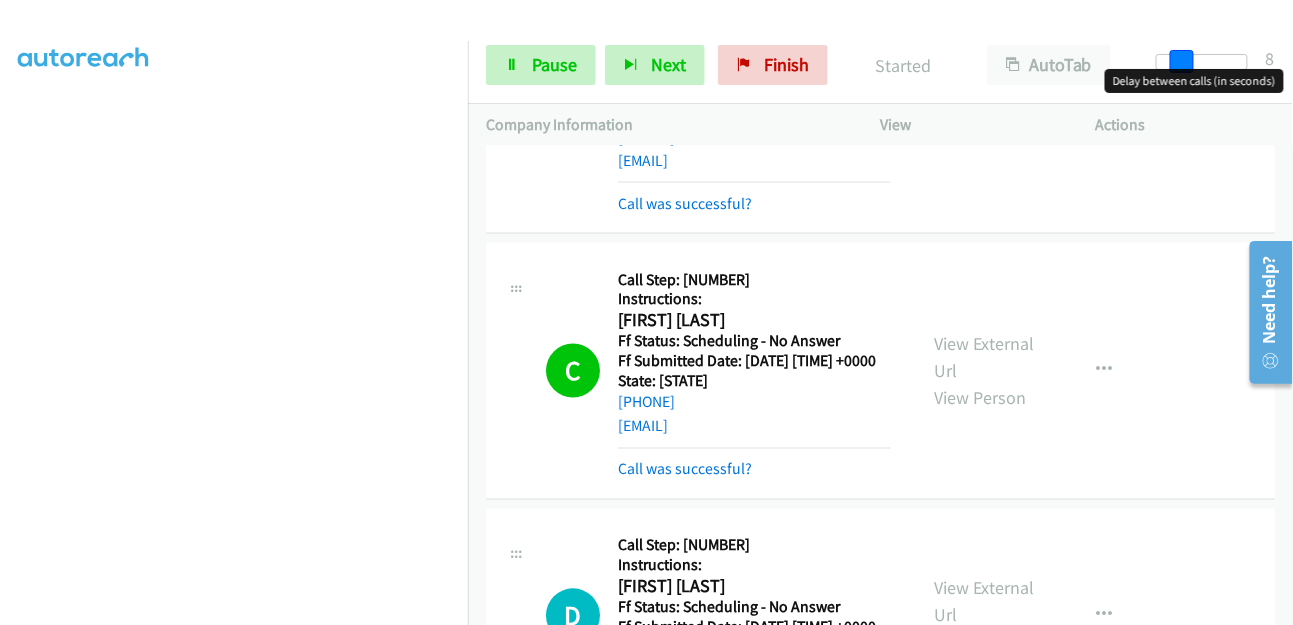 click at bounding box center (1182, 62) 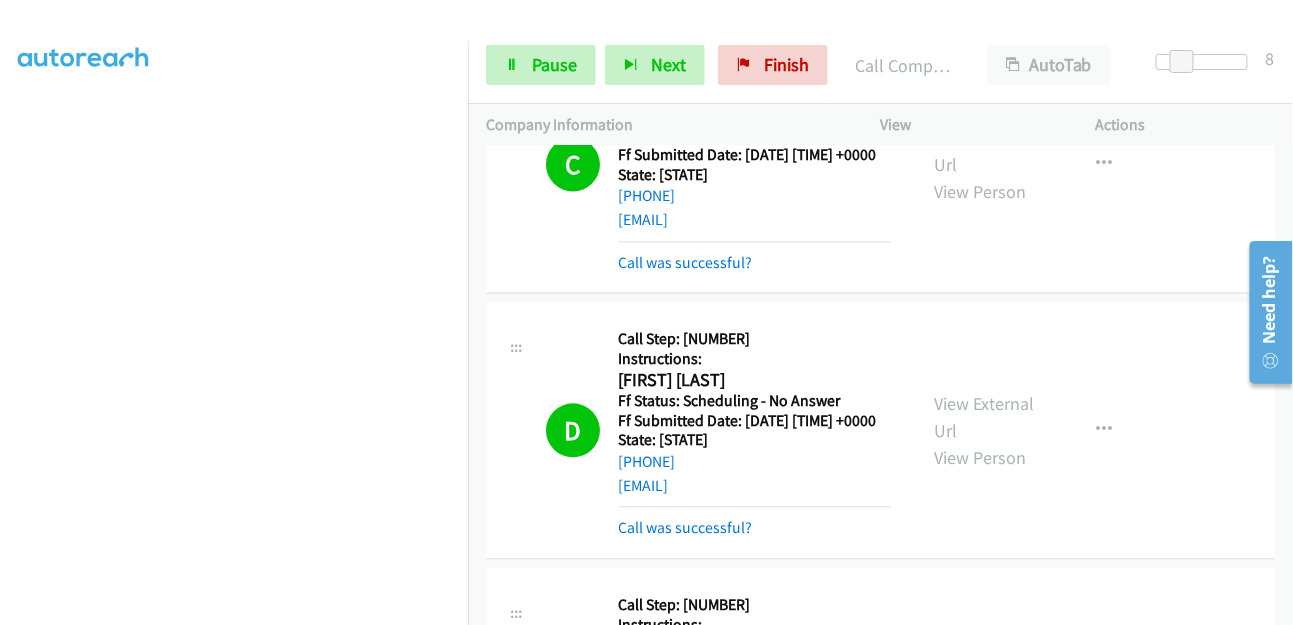 scroll, scrollTop: 1222, scrollLeft: 0, axis: vertical 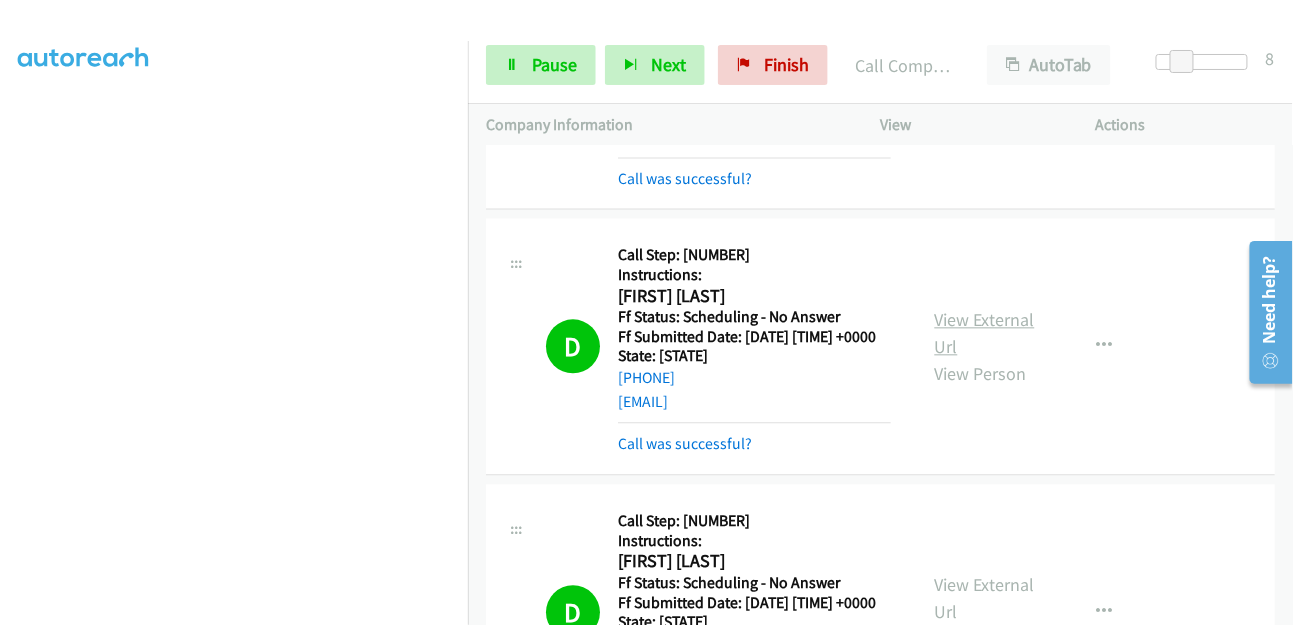 click on "View External Url" at bounding box center (985, 333) 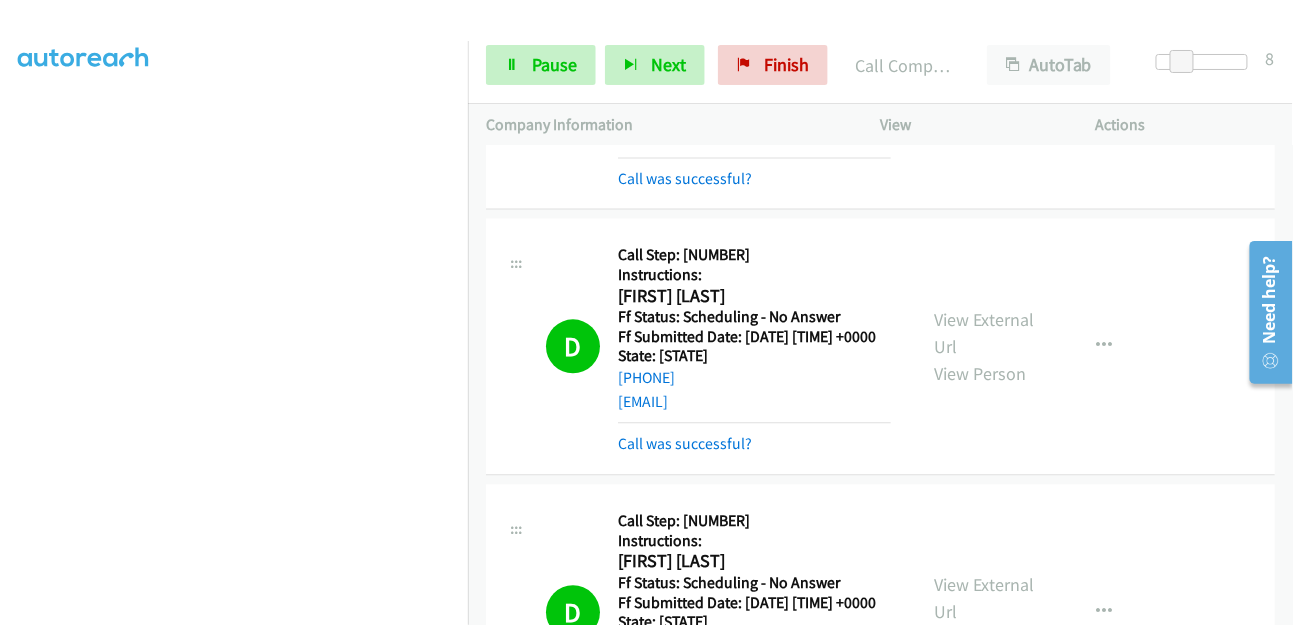 scroll, scrollTop: 1444, scrollLeft: 0, axis: vertical 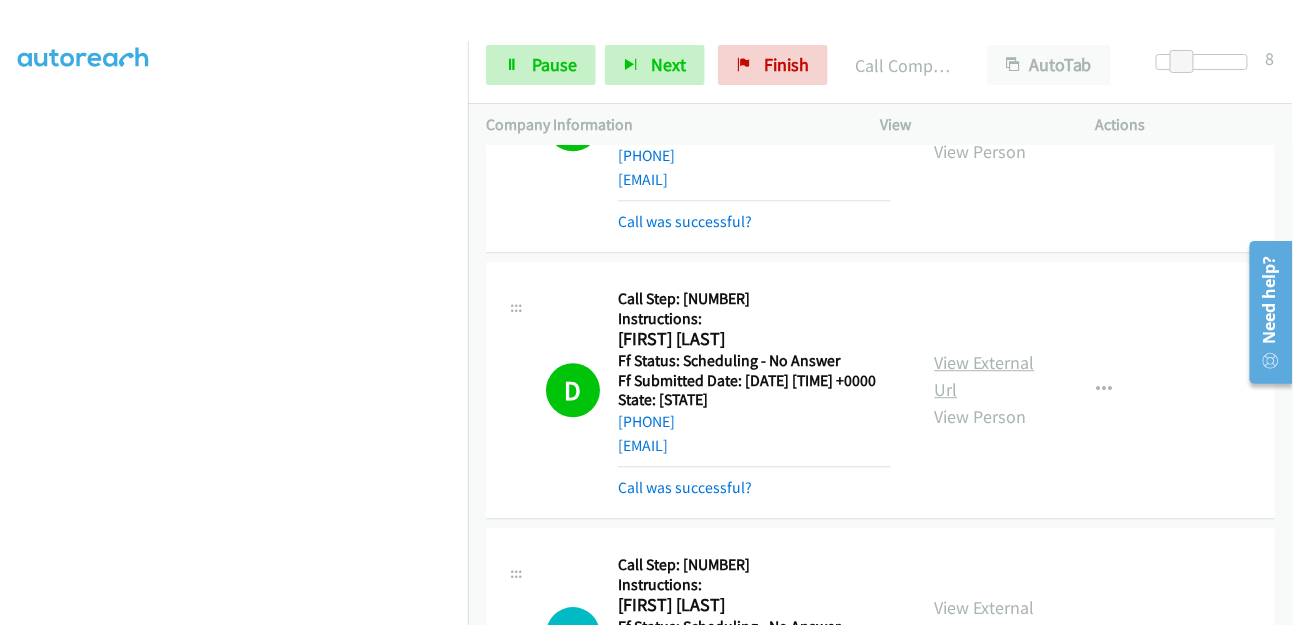 click on "View External Url" at bounding box center (985, 376) 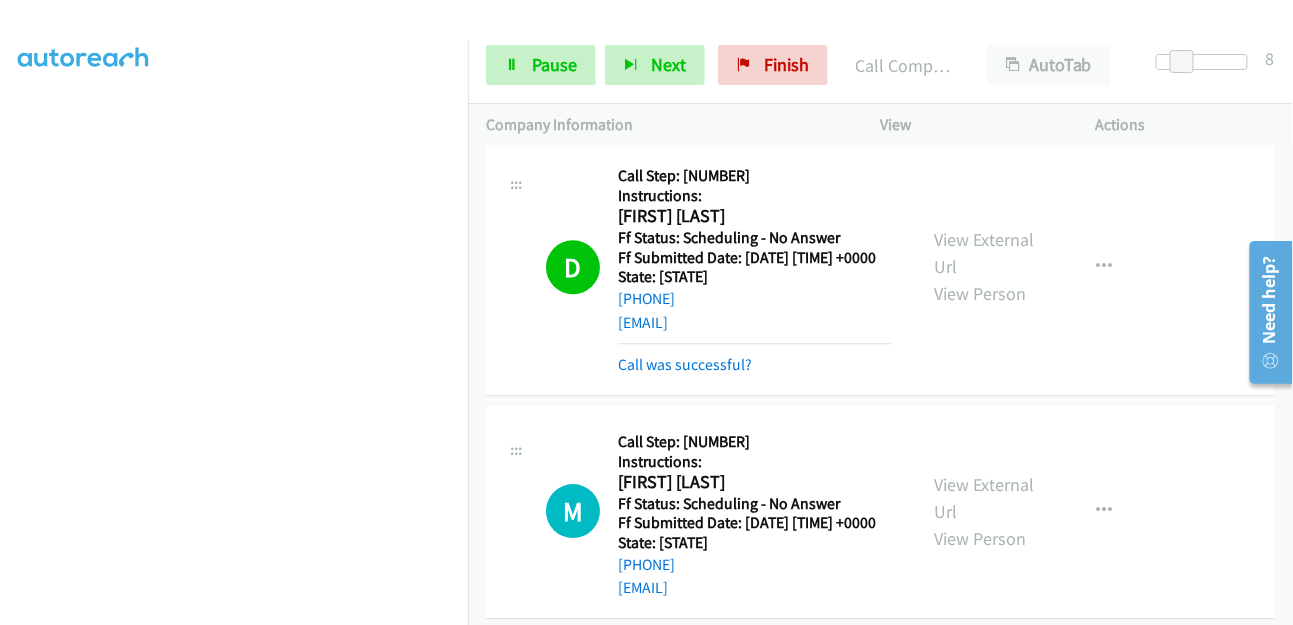 scroll, scrollTop: 1666, scrollLeft: 0, axis: vertical 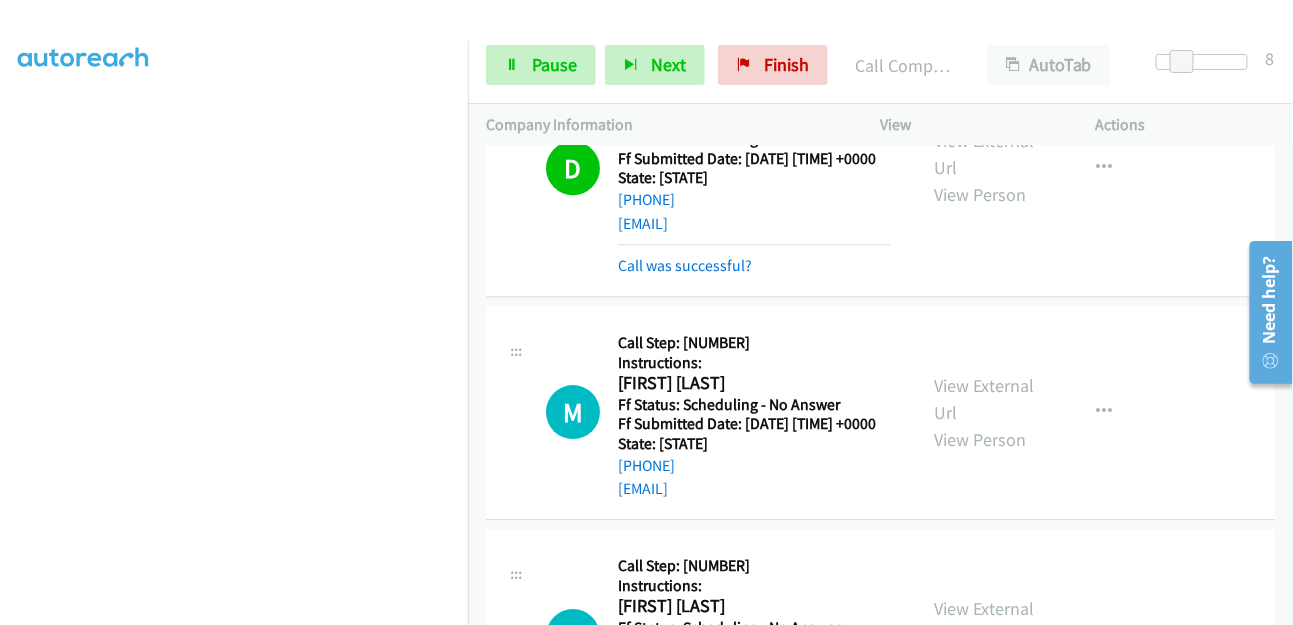 click on "View External Url
View Person
View External Url
Email
Schedule/Manage Callback
Skip Call
Add to do not call list" at bounding box center (1033, 412) 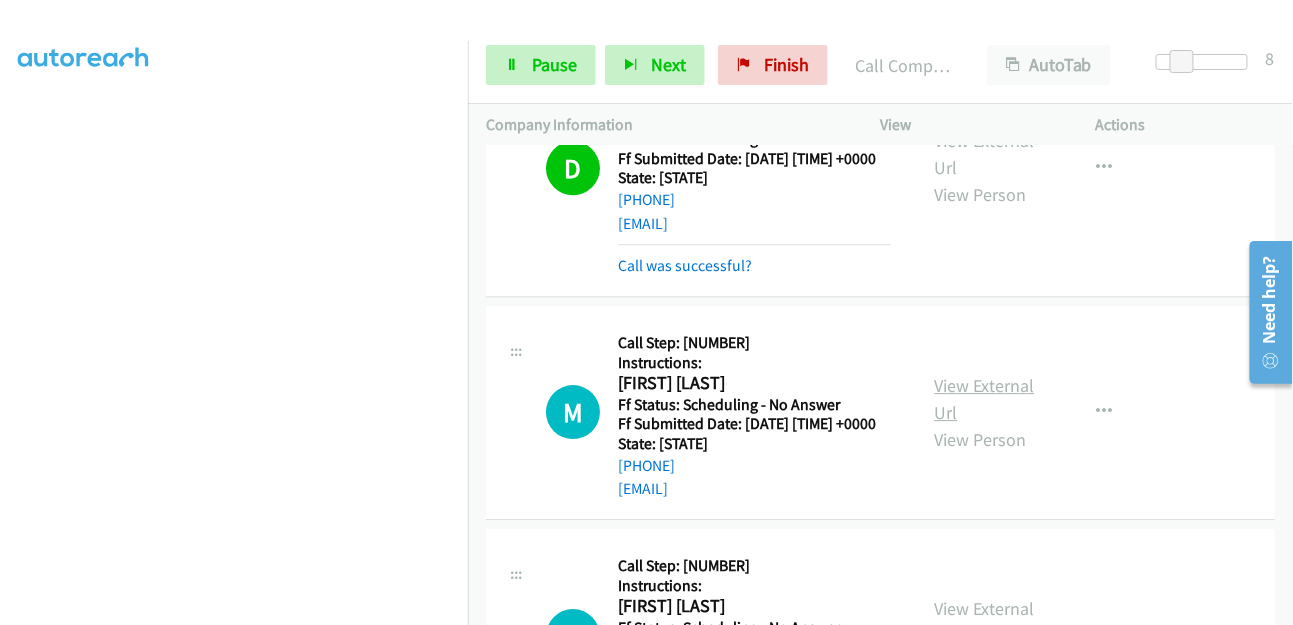 click on "View External Url" at bounding box center [985, 399] 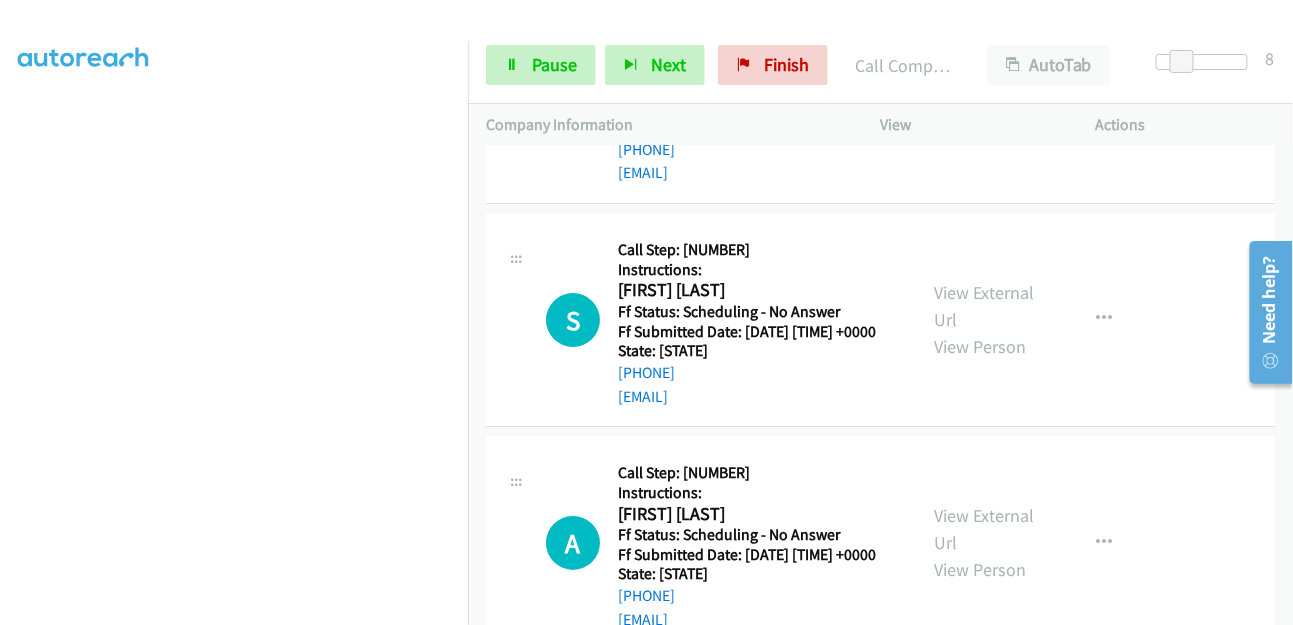 scroll, scrollTop: 2000, scrollLeft: 0, axis: vertical 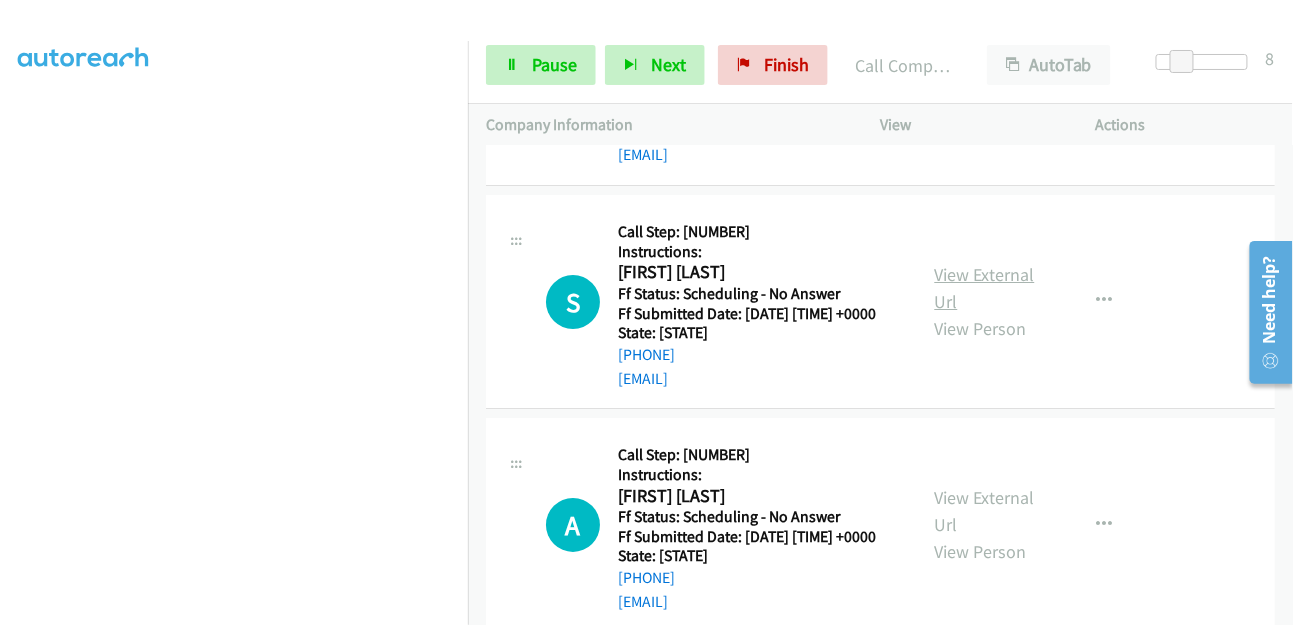 click on "View External Url" at bounding box center (985, 288) 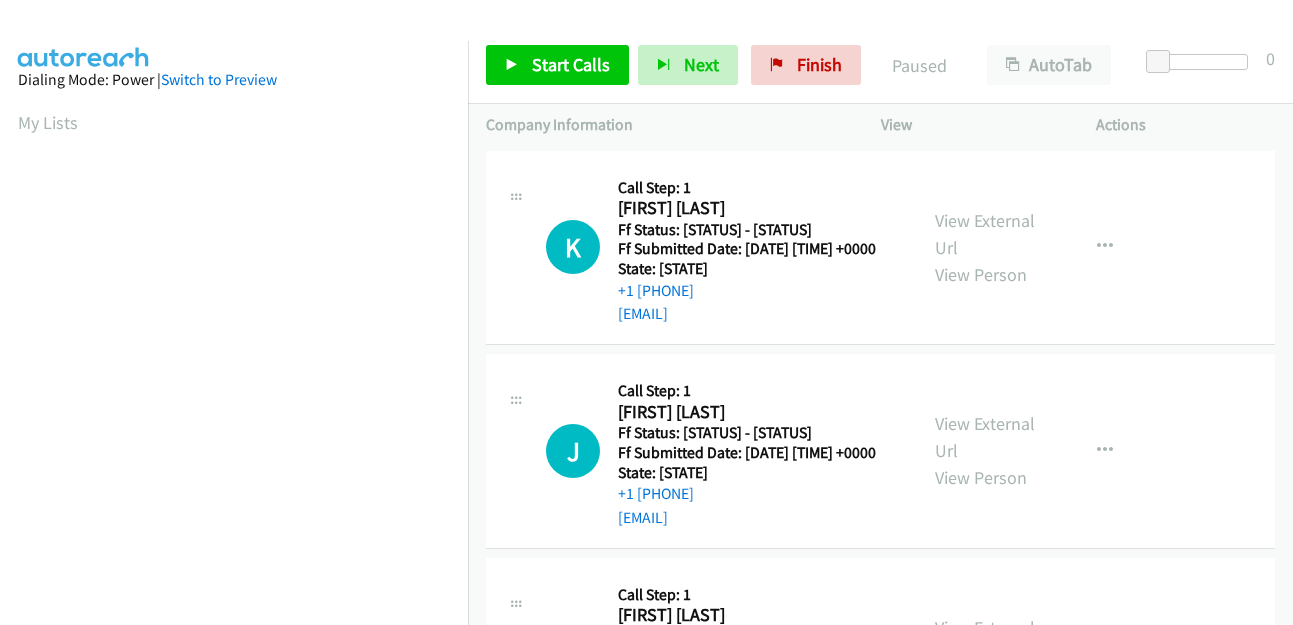 scroll, scrollTop: 0, scrollLeft: 0, axis: both 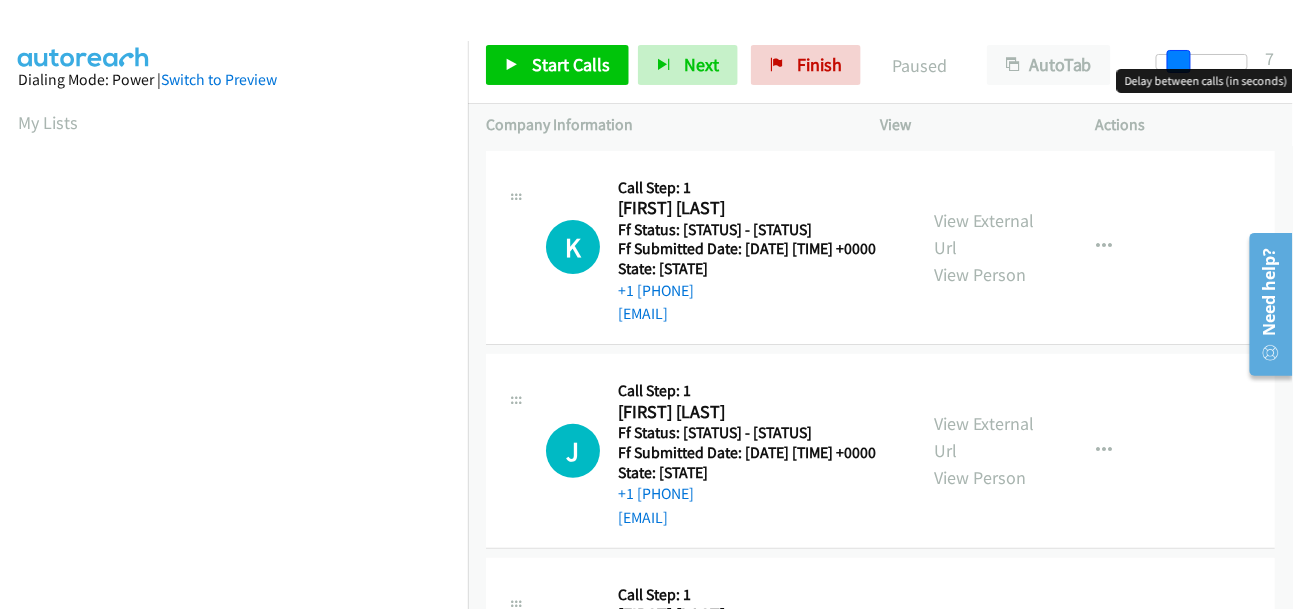 drag, startPoint x: 1153, startPoint y: 57, endPoint x: 1173, endPoint y: 60, distance: 20.22375 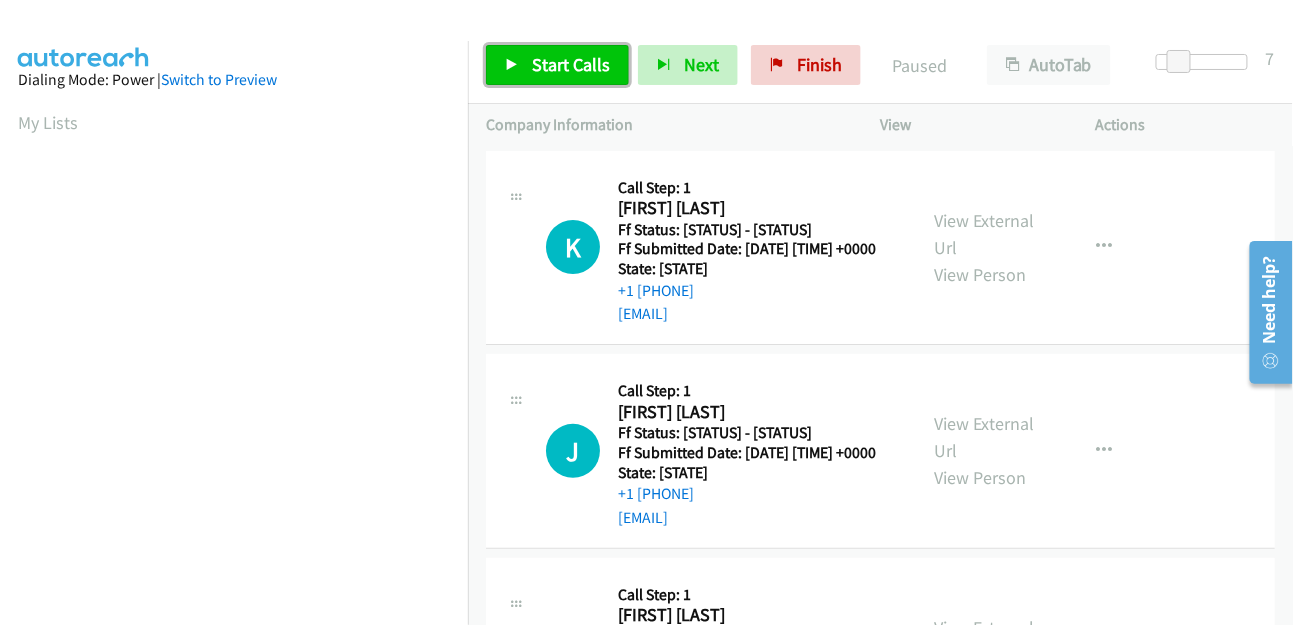 click on "Start Calls" at bounding box center [571, 64] 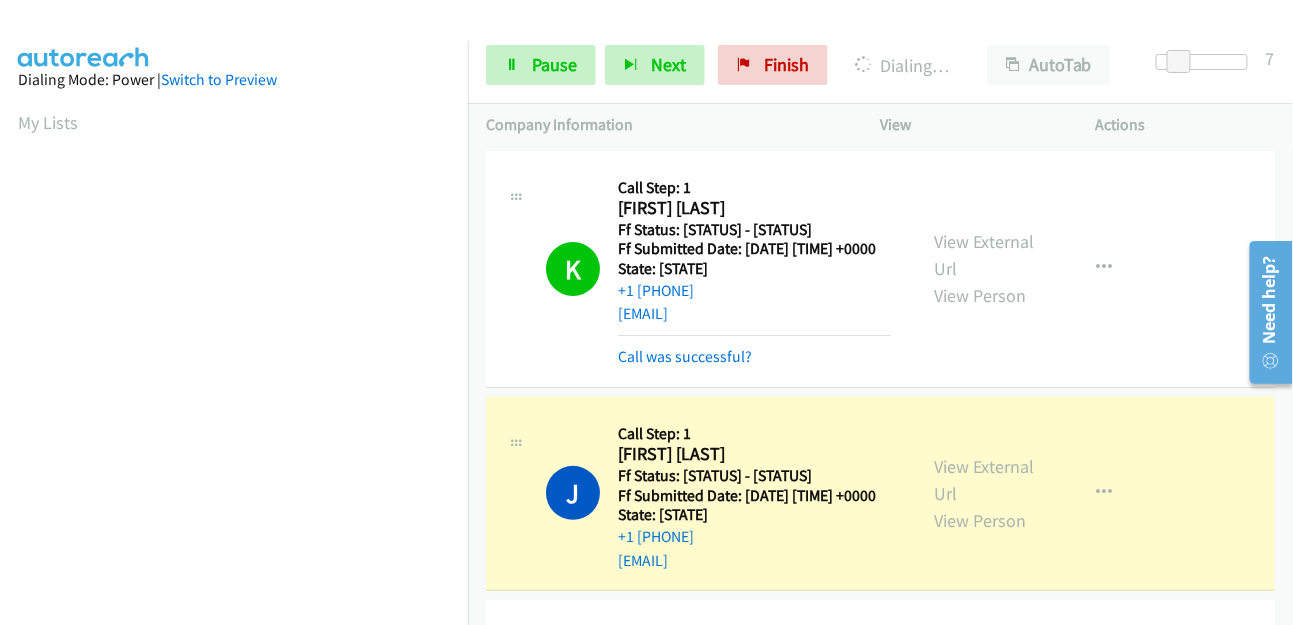 scroll, scrollTop: 498, scrollLeft: 0, axis: vertical 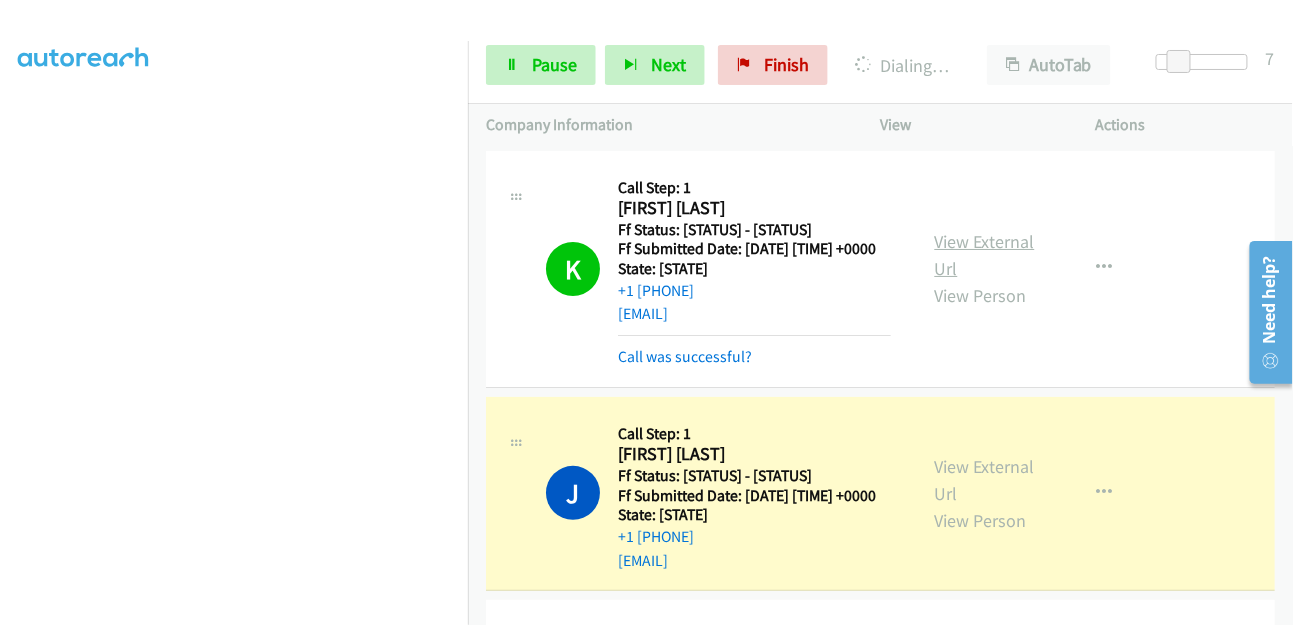 click on "View External Url" at bounding box center (985, 255) 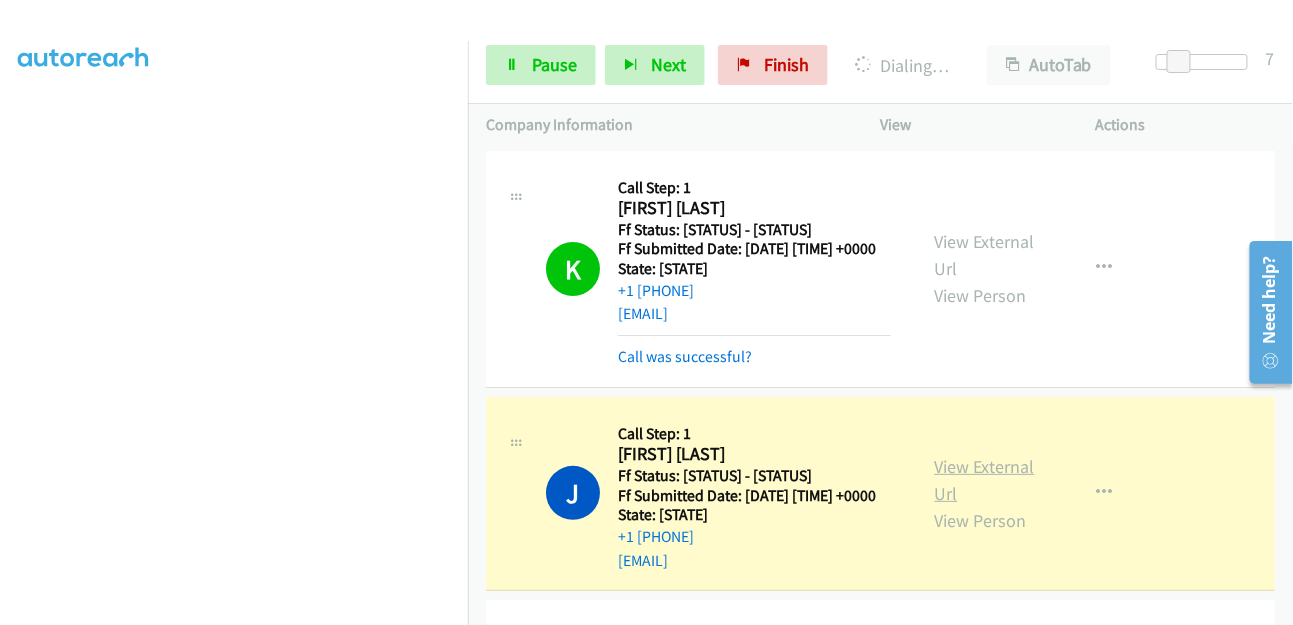 click on "View External Url" at bounding box center [985, 480] 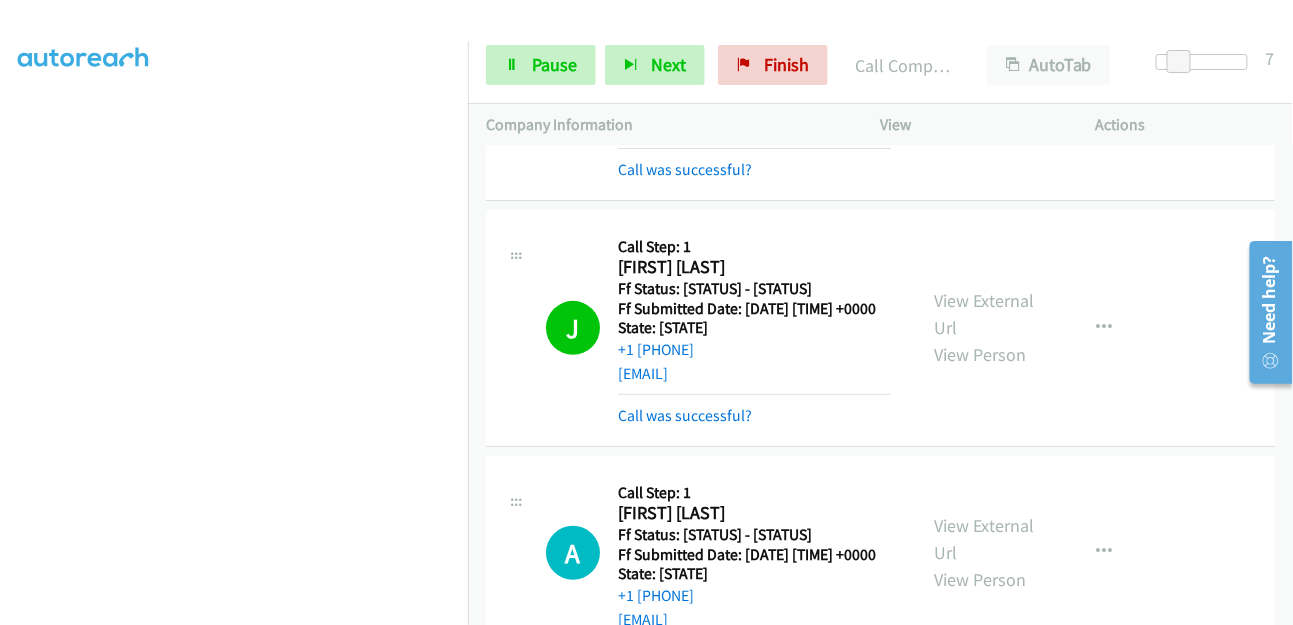 scroll, scrollTop: 333, scrollLeft: 0, axis: vertical 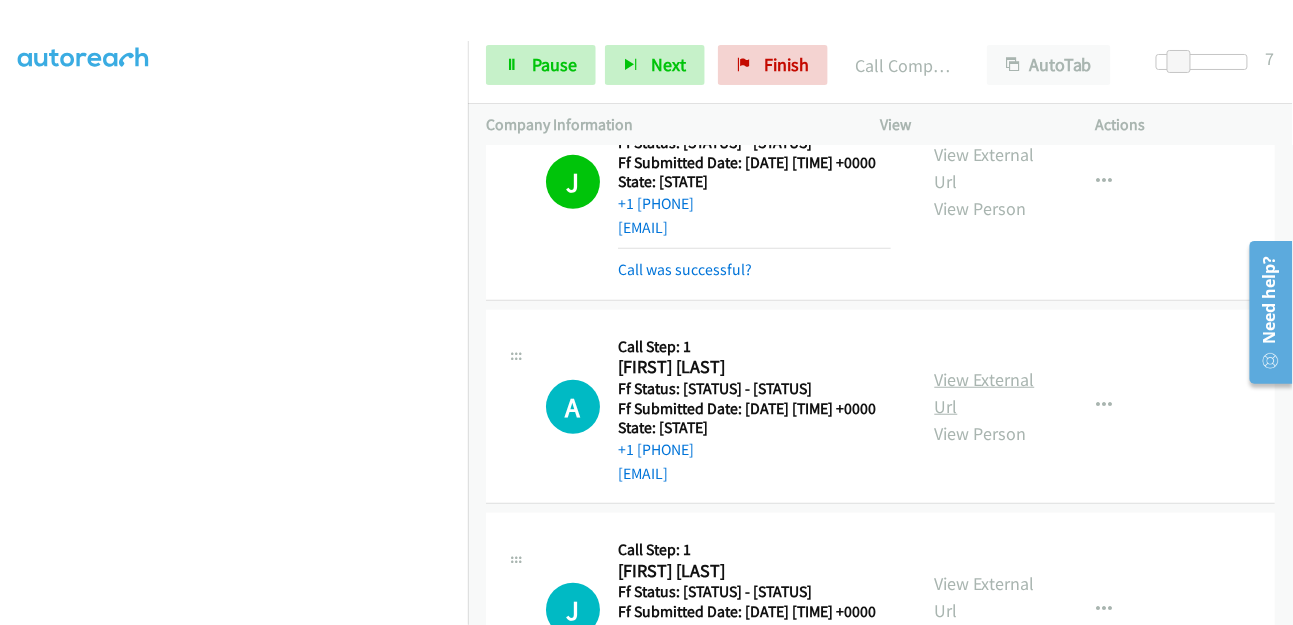click on "View External Url" at bounding box center [985, 393] 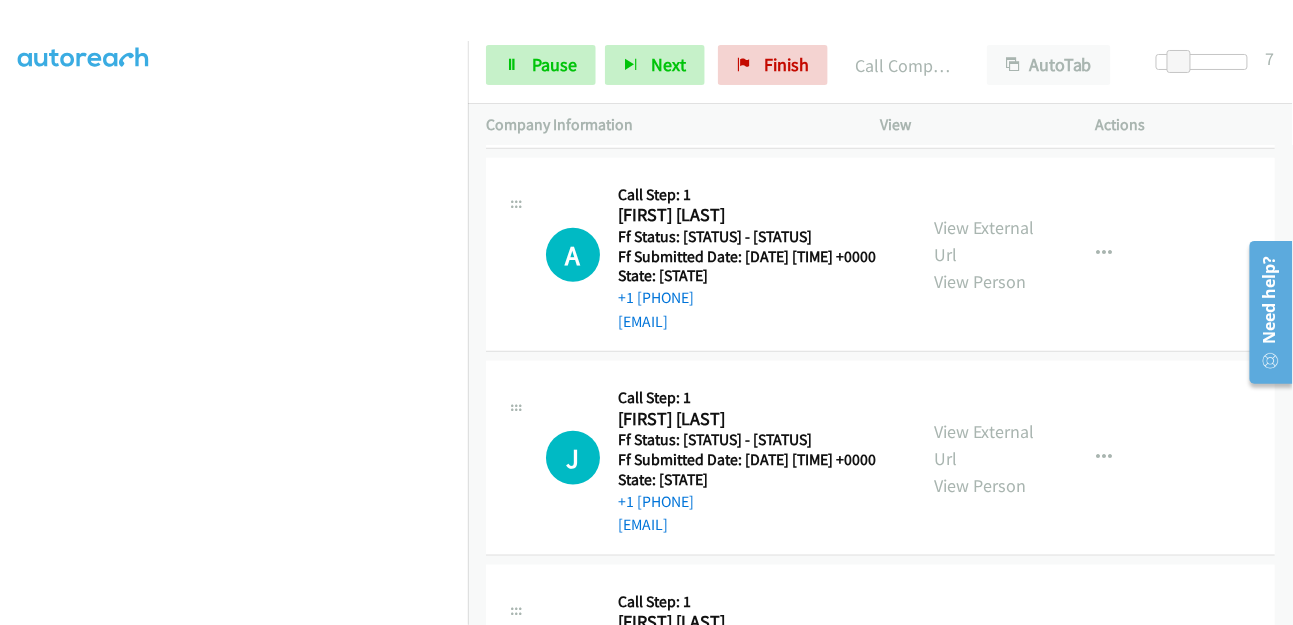 scroll, scrollTop: 555, scrollLeft: 0, axis: vertical 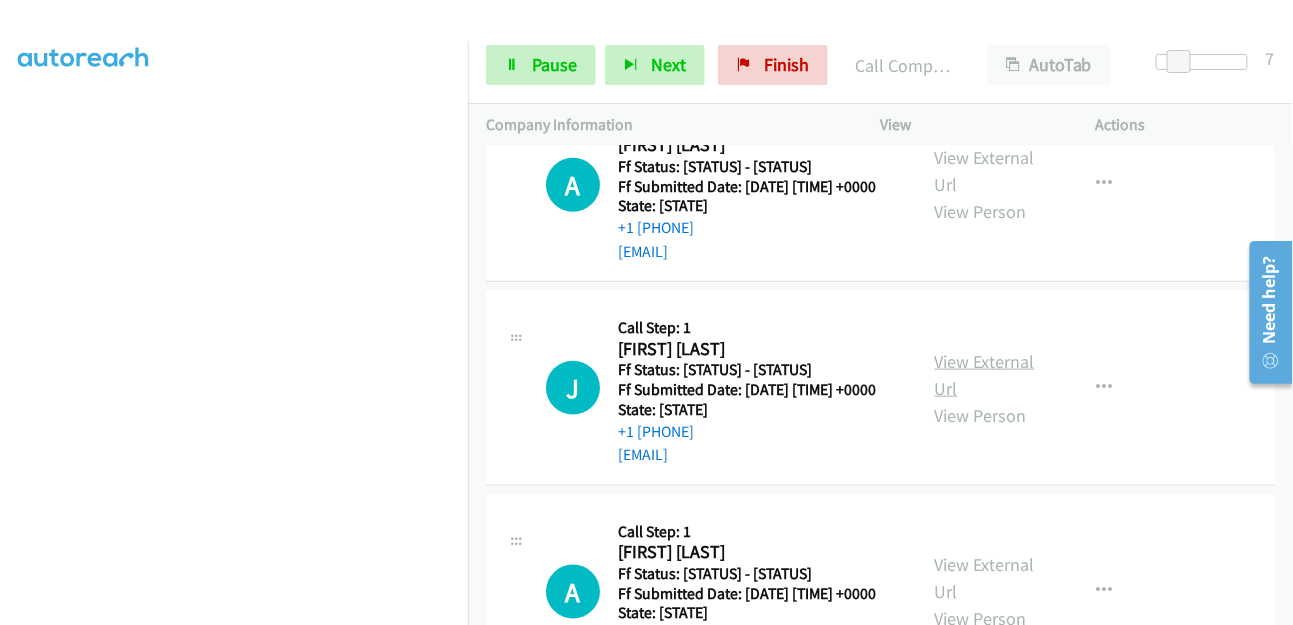 click on "View External Url" at bounding box center [985, 375] 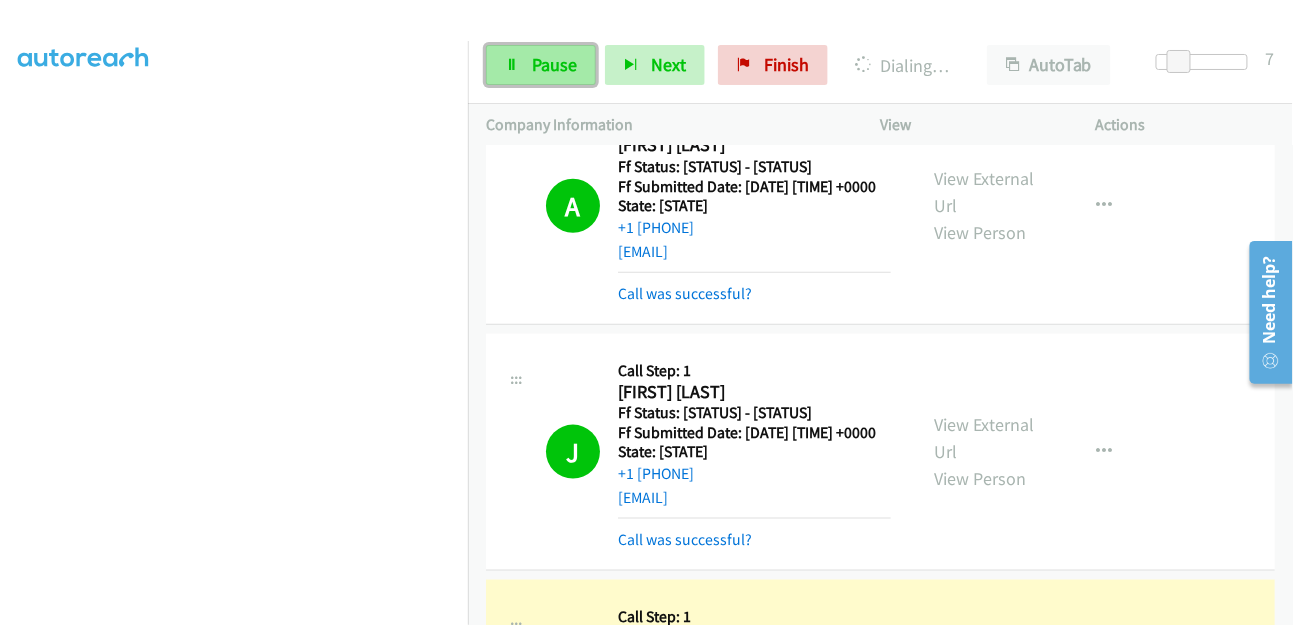 click on "Pause" at bounding box center [554, 64] 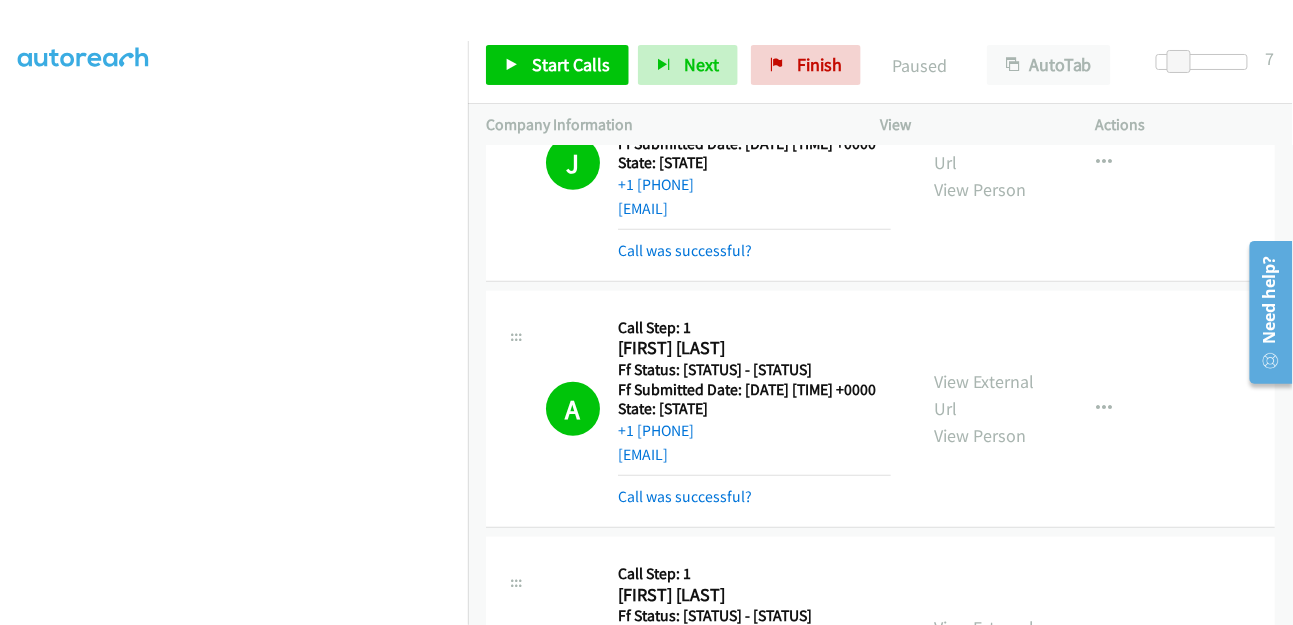 scroll, scrollTop: 222, scrollLeft: 0, axis: vertical 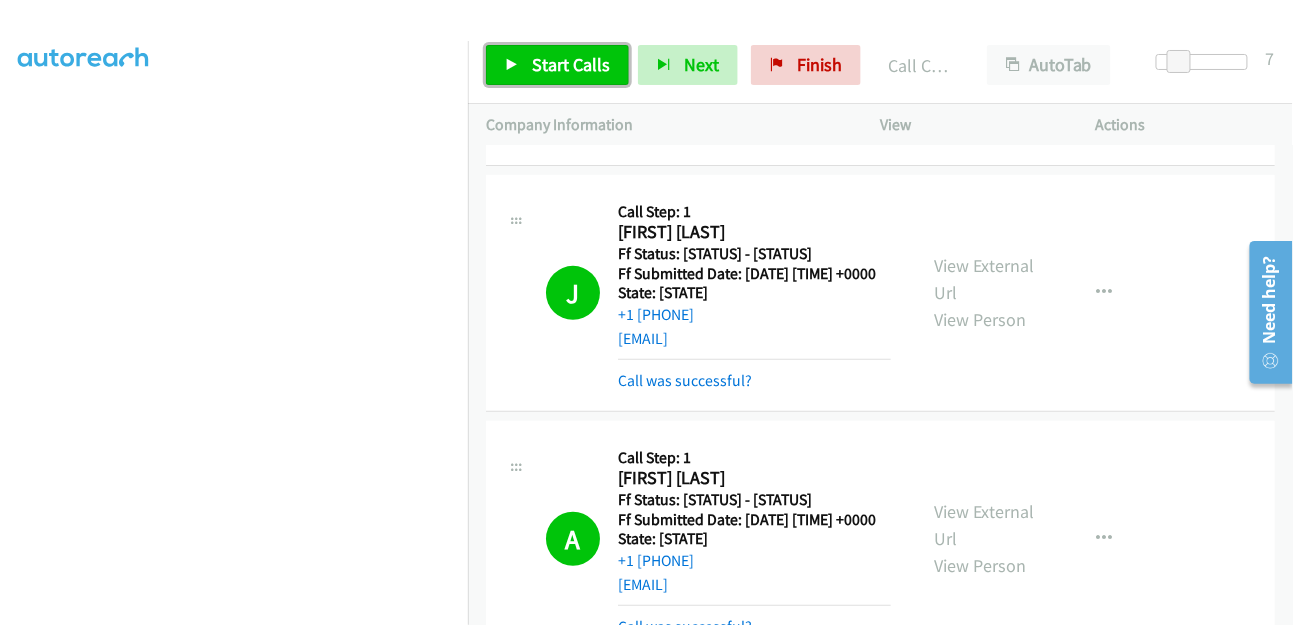 click on "Start Calls" at bounding box center [557, 65] 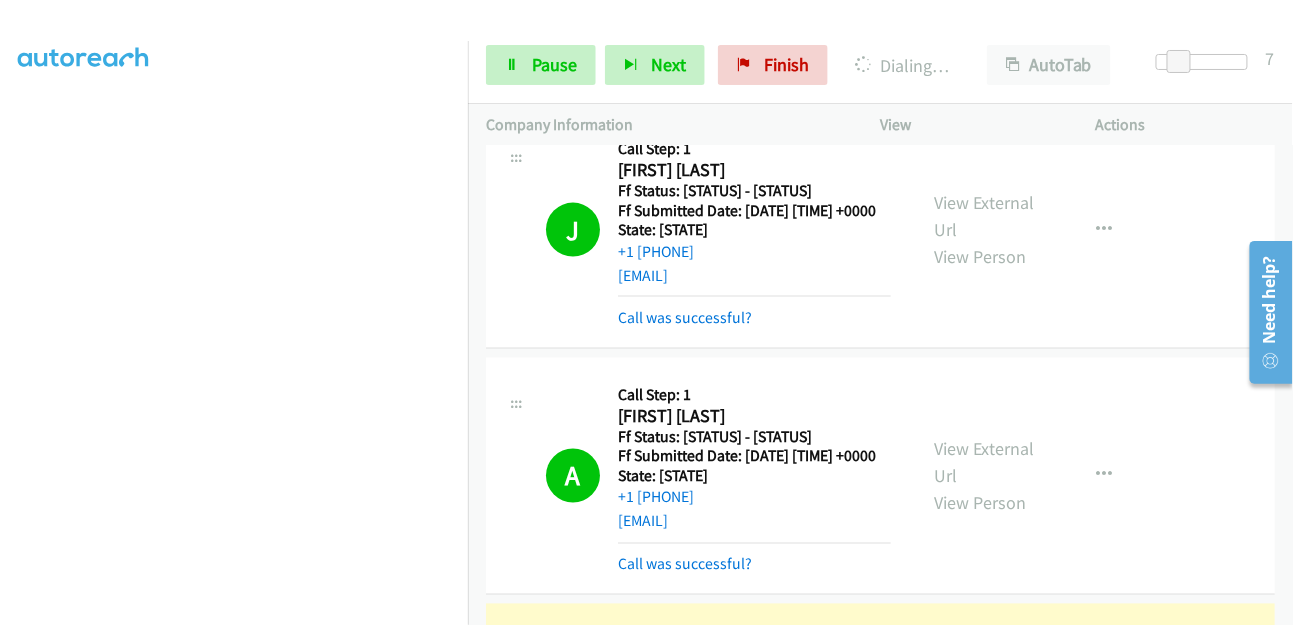 scroll, scrollTop: 888, scrollLeft: 0, axis: vertical 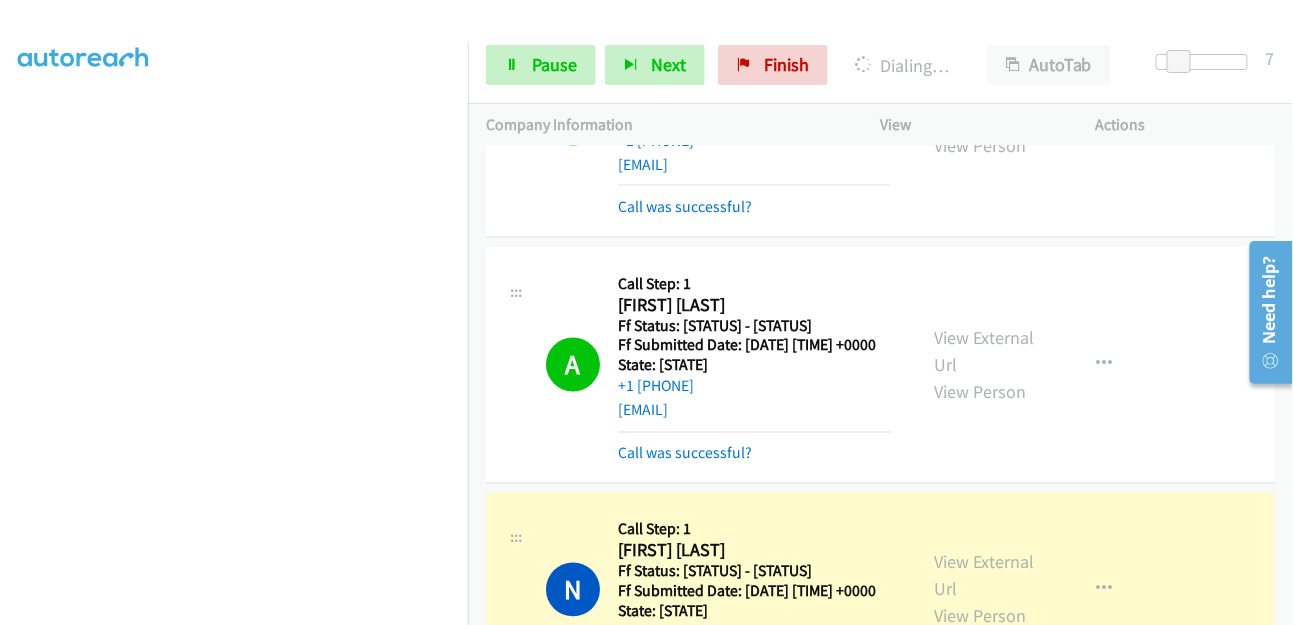 click on "View External Url" at bounding box center [985, 105] 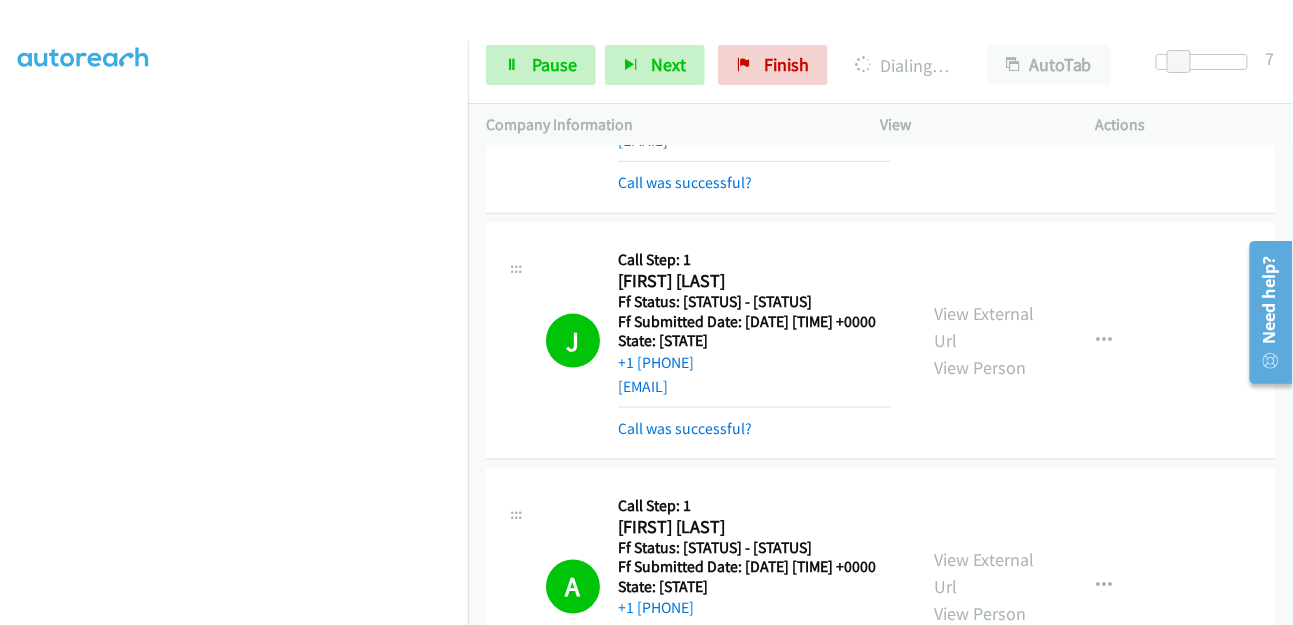 scroll, scrollTop: 1000, scrollLeft: 0, axis: vertical 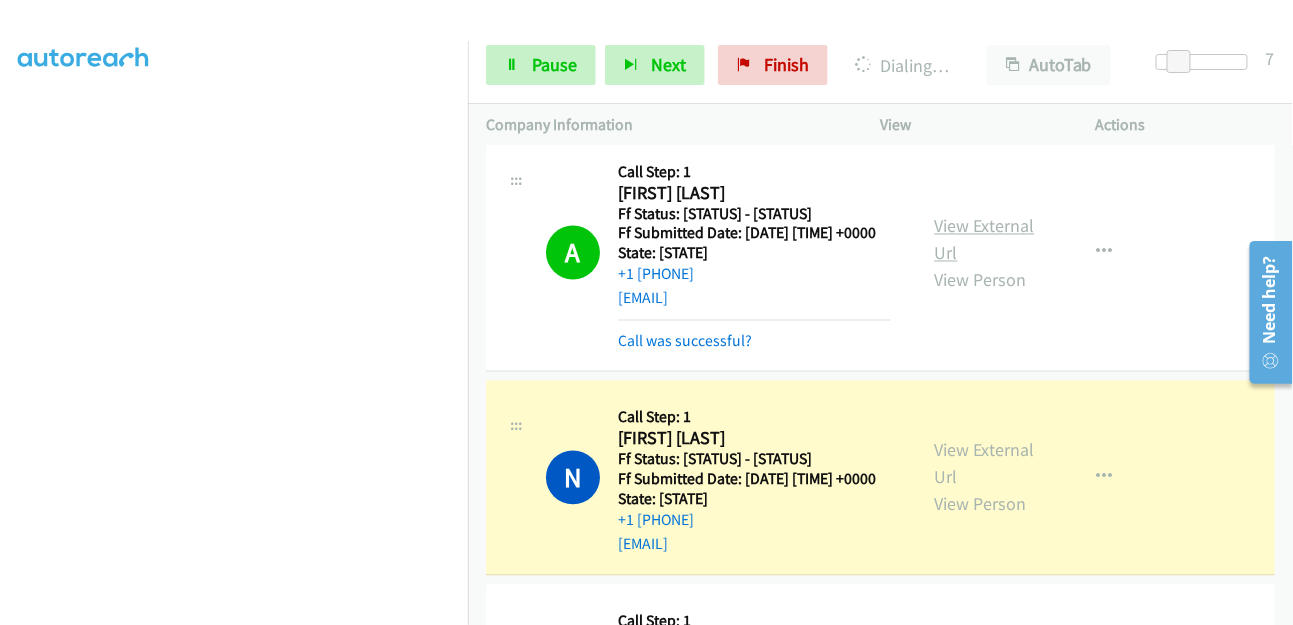 click on "View External Url" at bounding box center [985, 240] 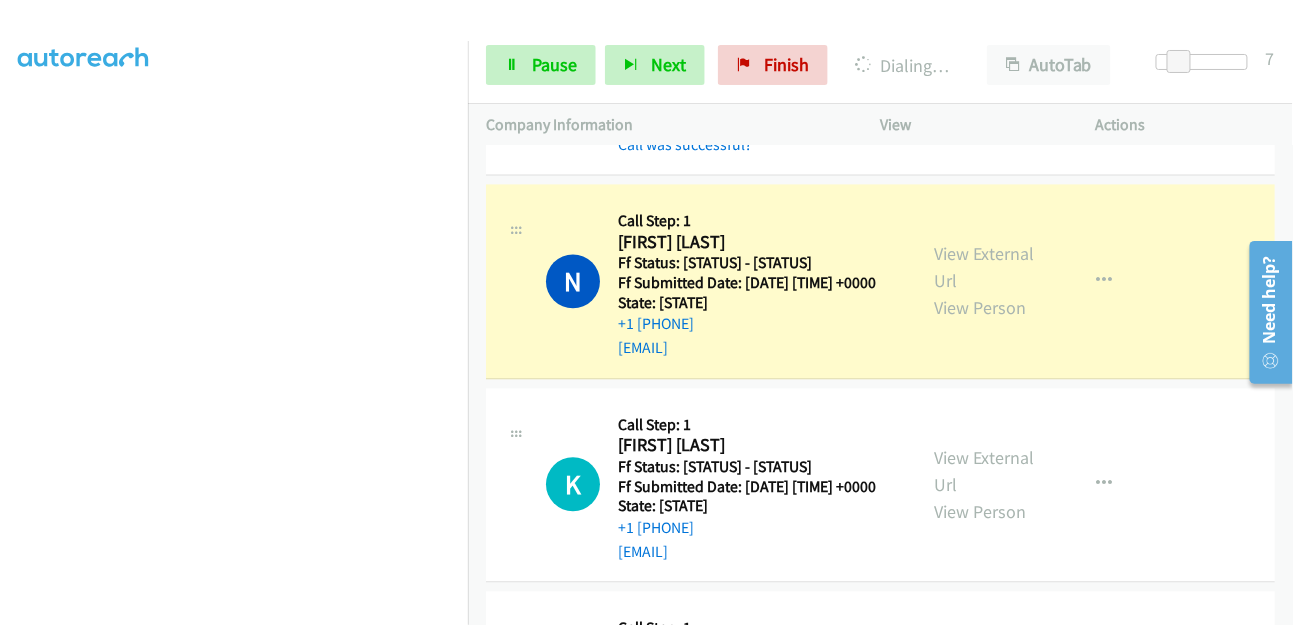 scroll, scrollTop: 1333, scrollLeft: 0, axis: vertical 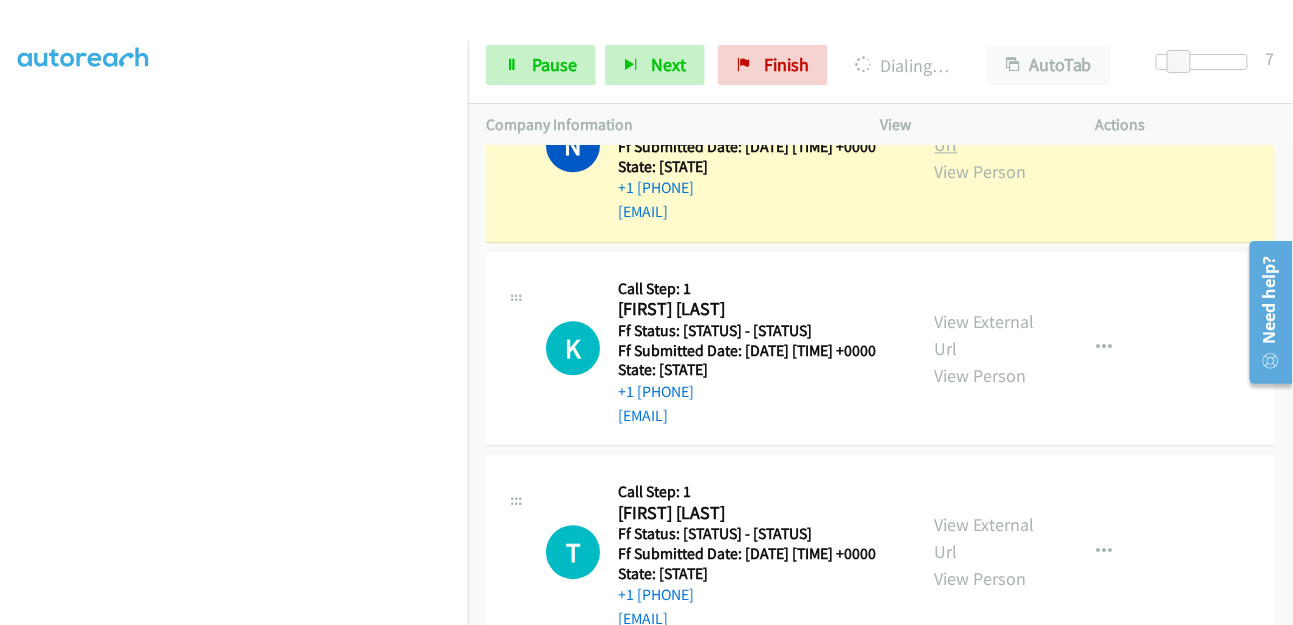 click on "View External Url" at bounding box center (985, 131) 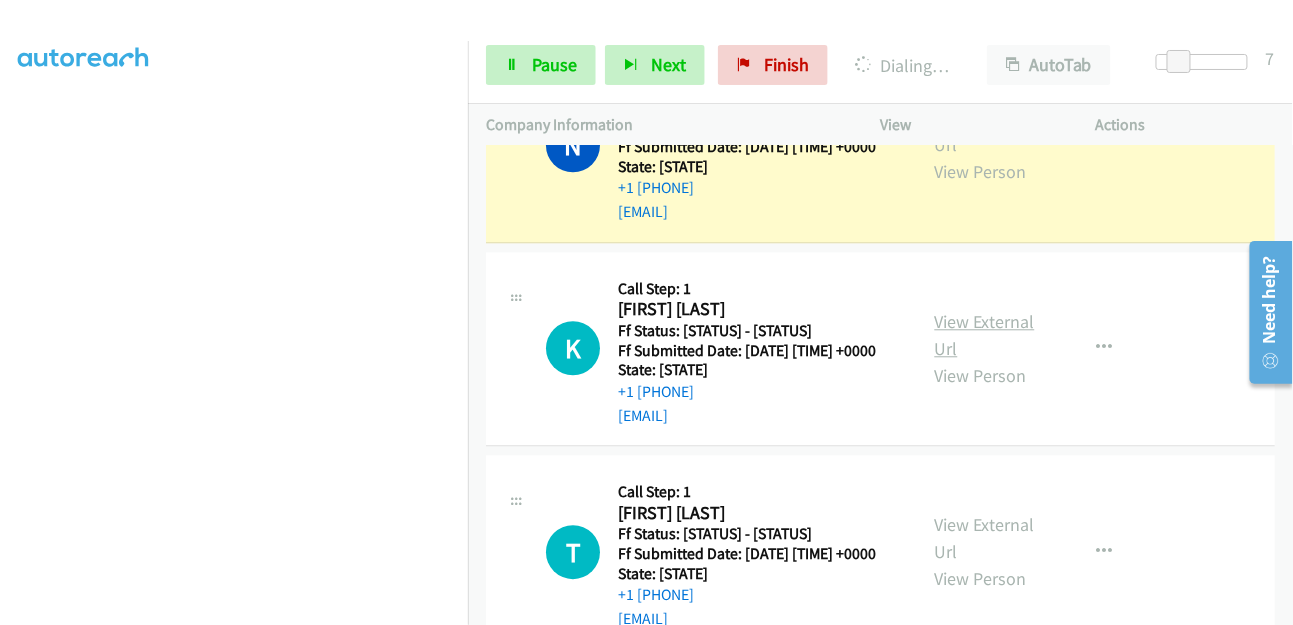 click on "View External Url" at bounding box center (985, 335) 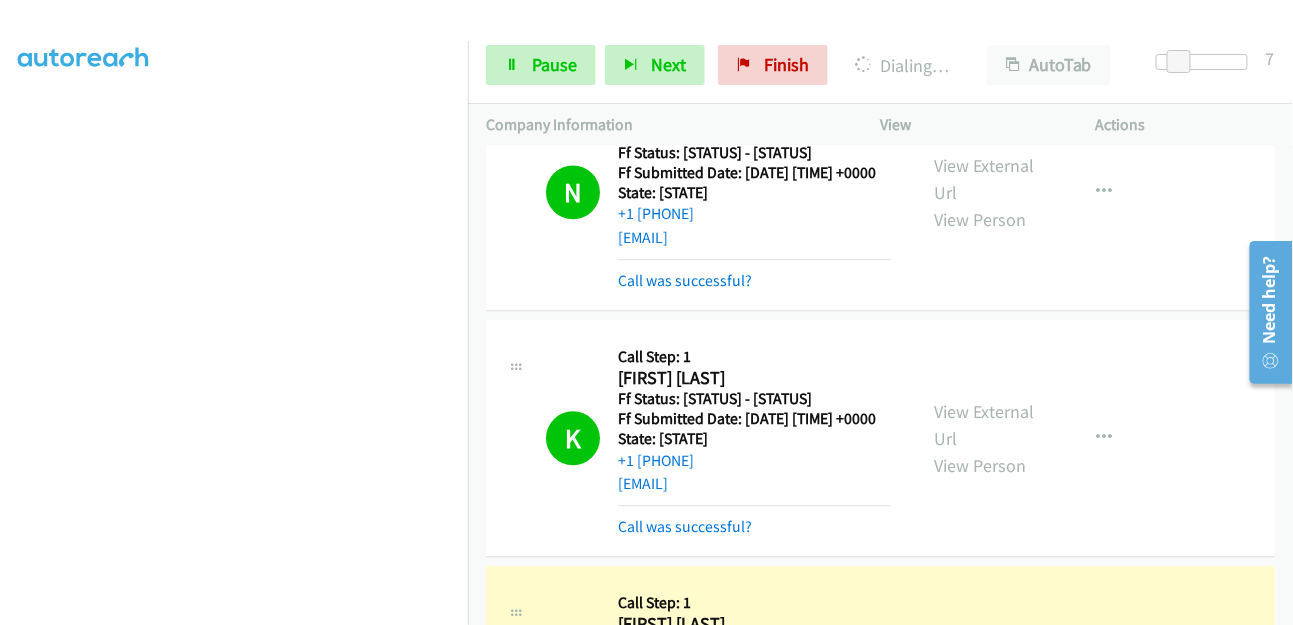 scroll, scrollTop: 1263, scrollLeft: 0, axis: vertical 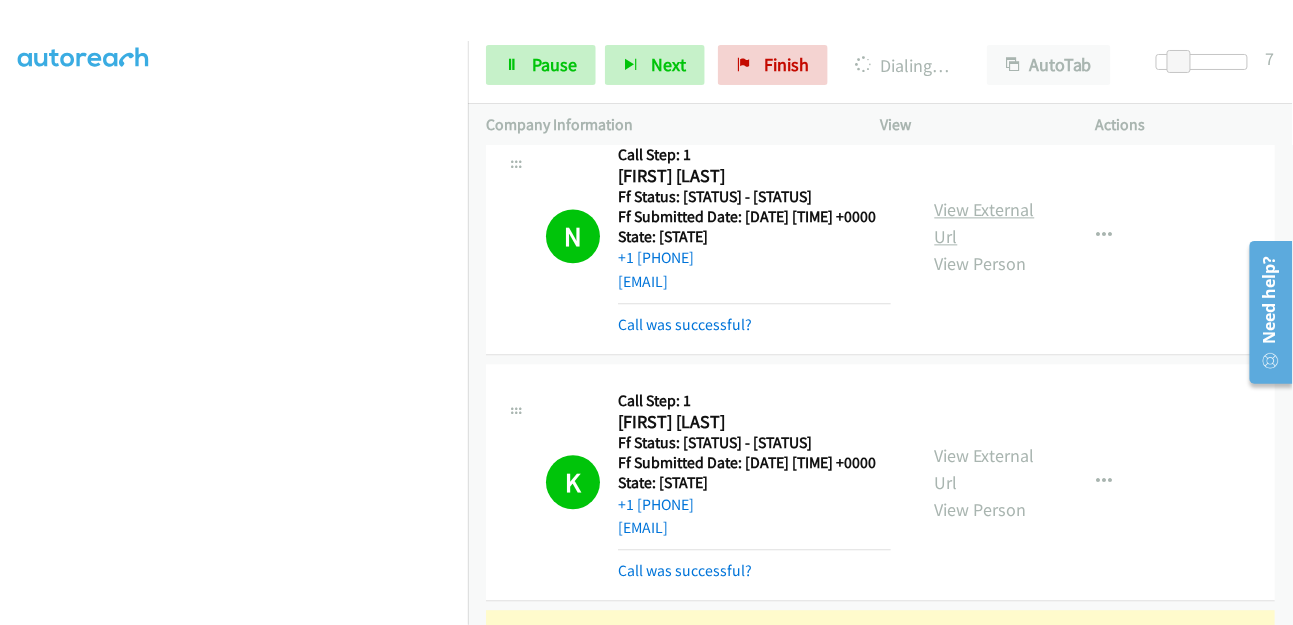 click on "View External Url" at bounding box center (985, 223) 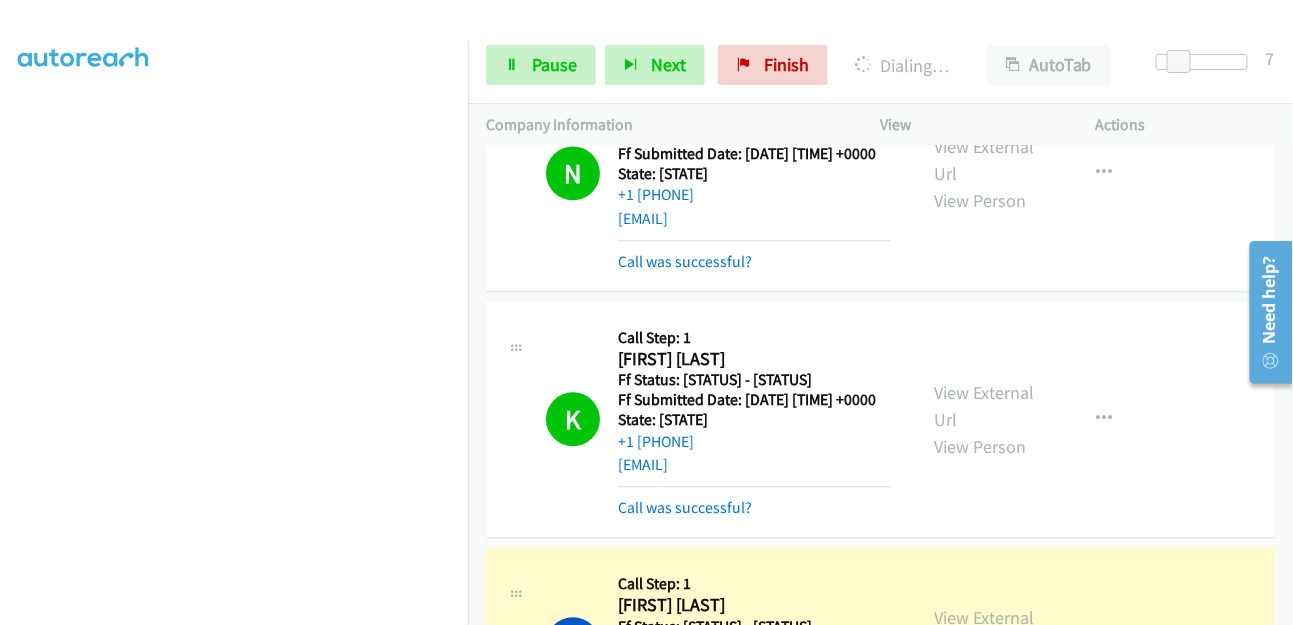 scroll, scrollTop: 1375, scrollLeft: 0, axis: vertical 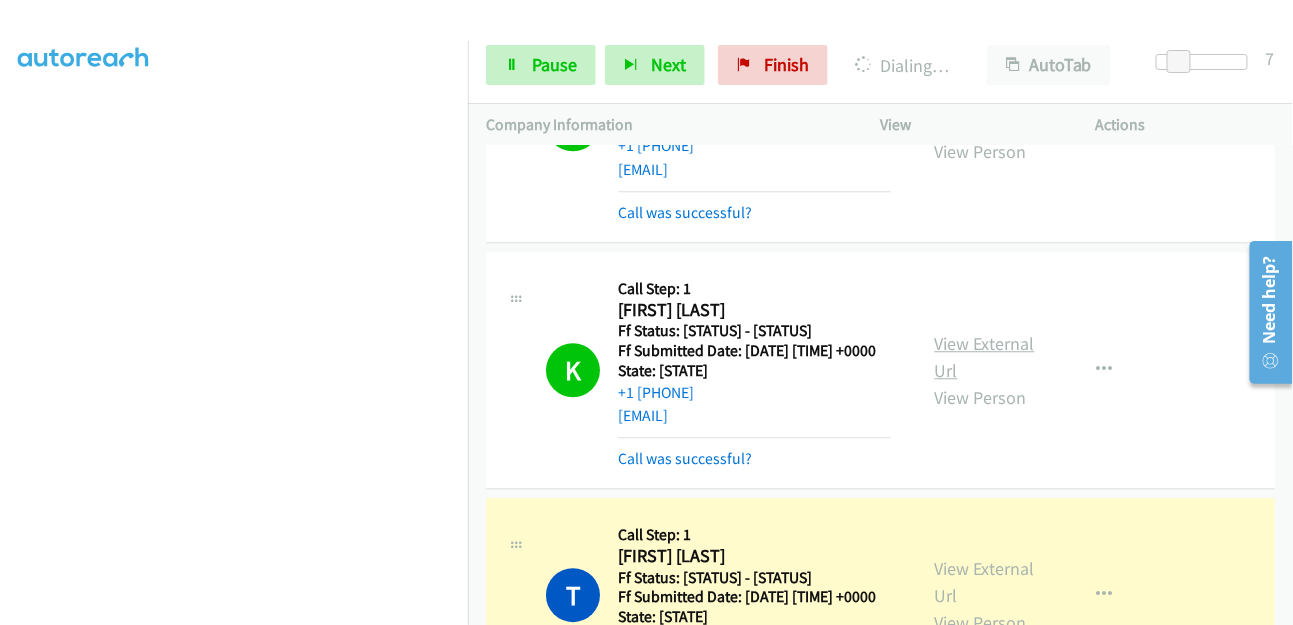 click on "View External Url" at bounding box center [985, 357] 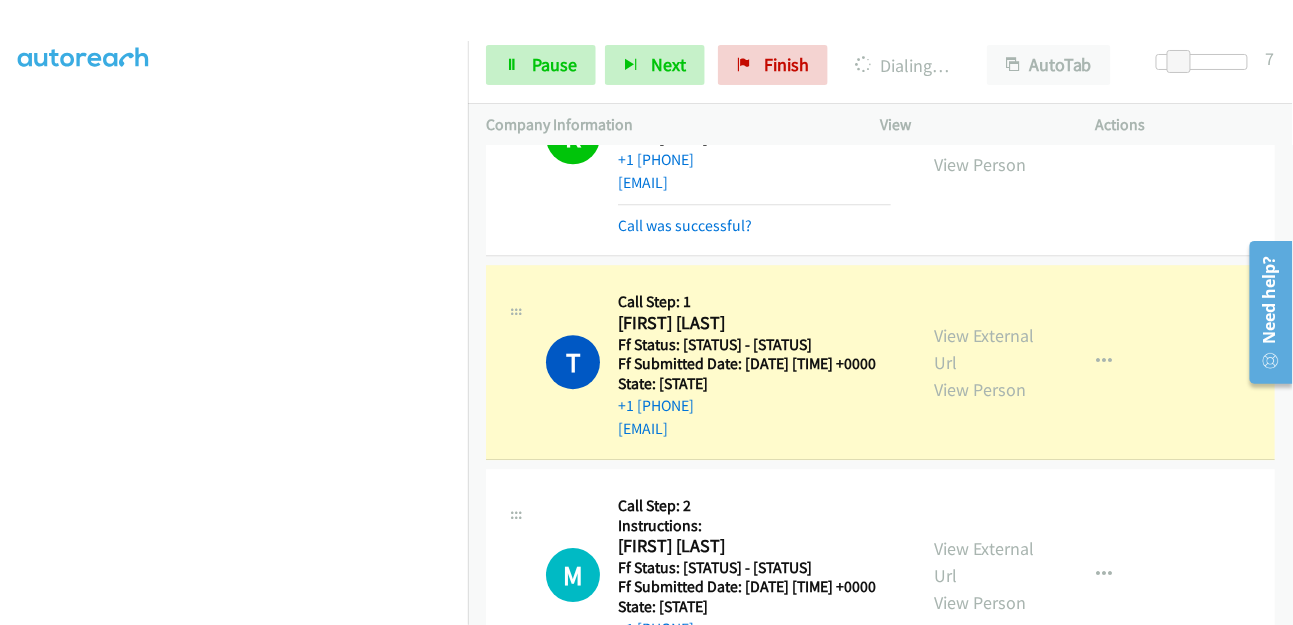 scroll, scrollTop: 1708, scrollLeft: 0, axis: vertical 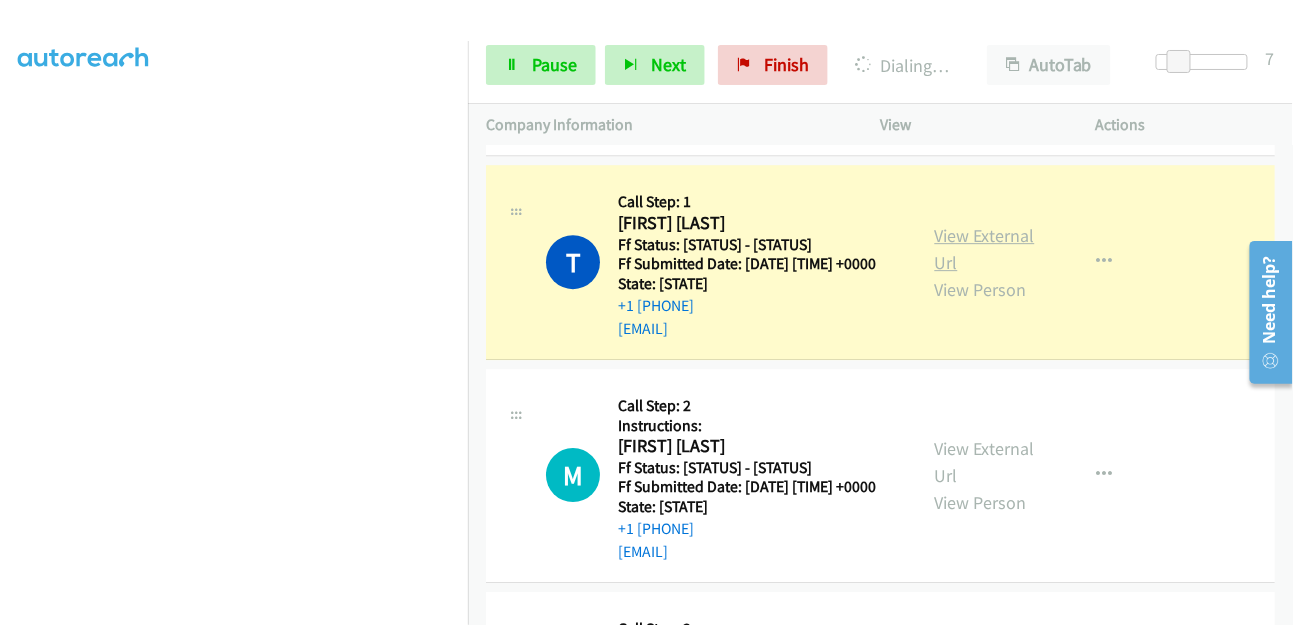 click on "View External Url" at bounding box center [985, 249] 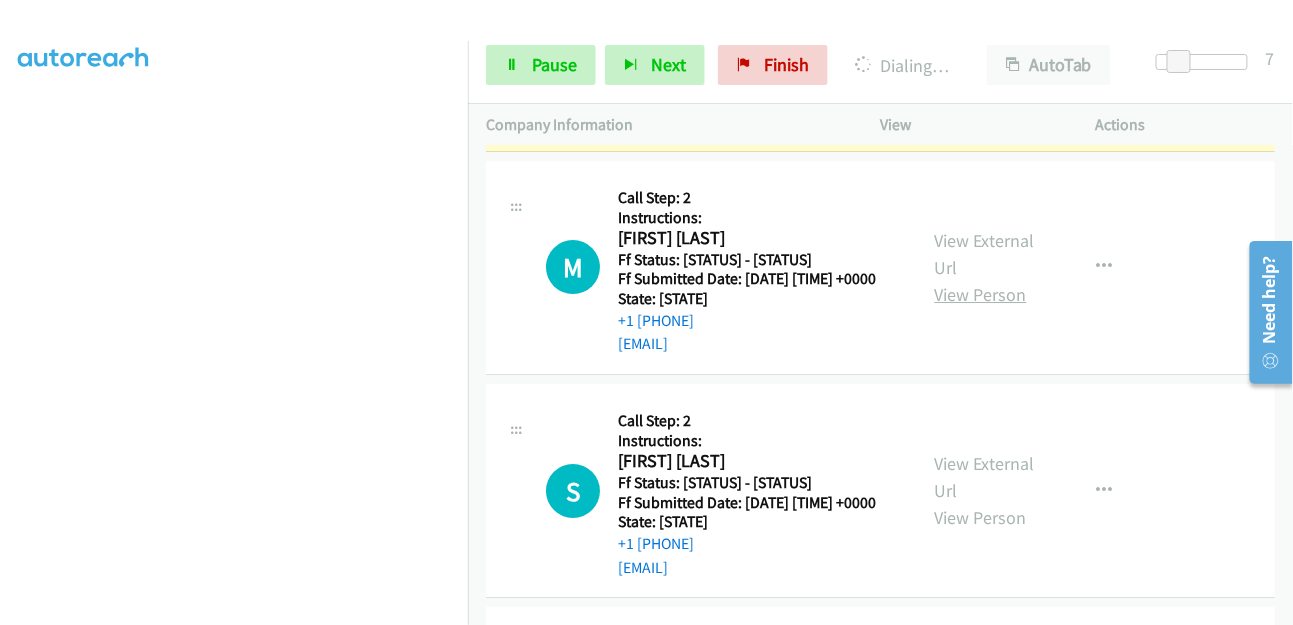 scroll, scrollTop: 2152, scrollLeft: 0, axis: vertical 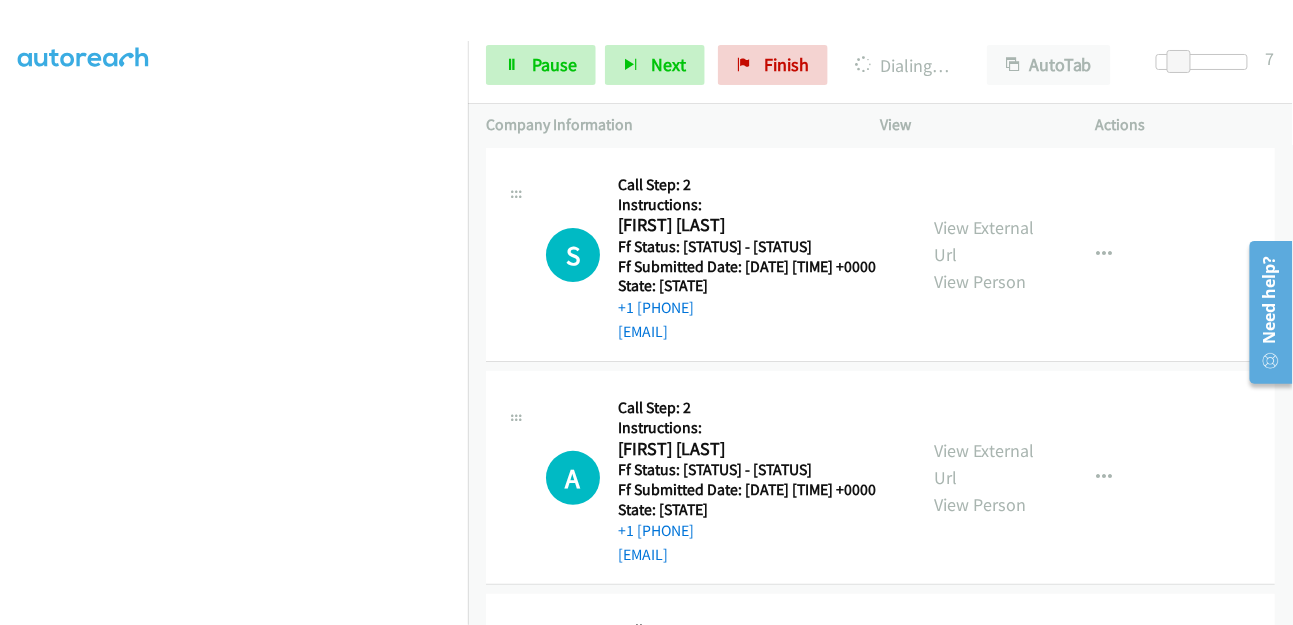 click on "View External Url" at bounding box center (985, 18) 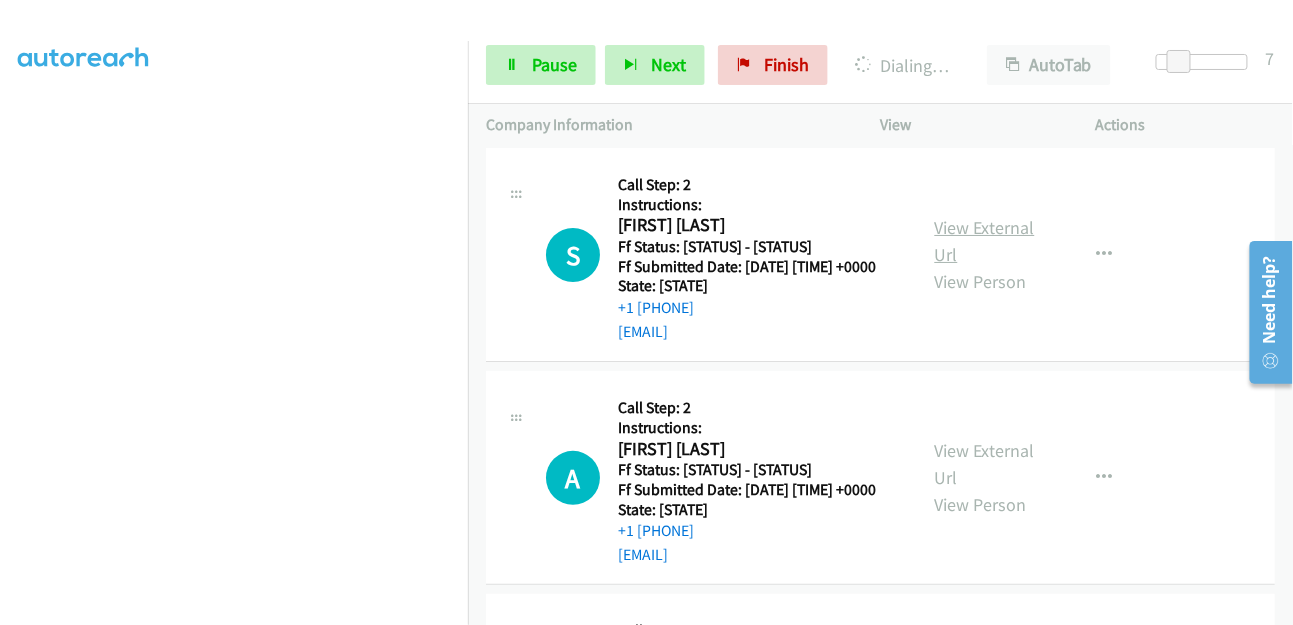 click on "View External Url" at bounding box center (985, 241) 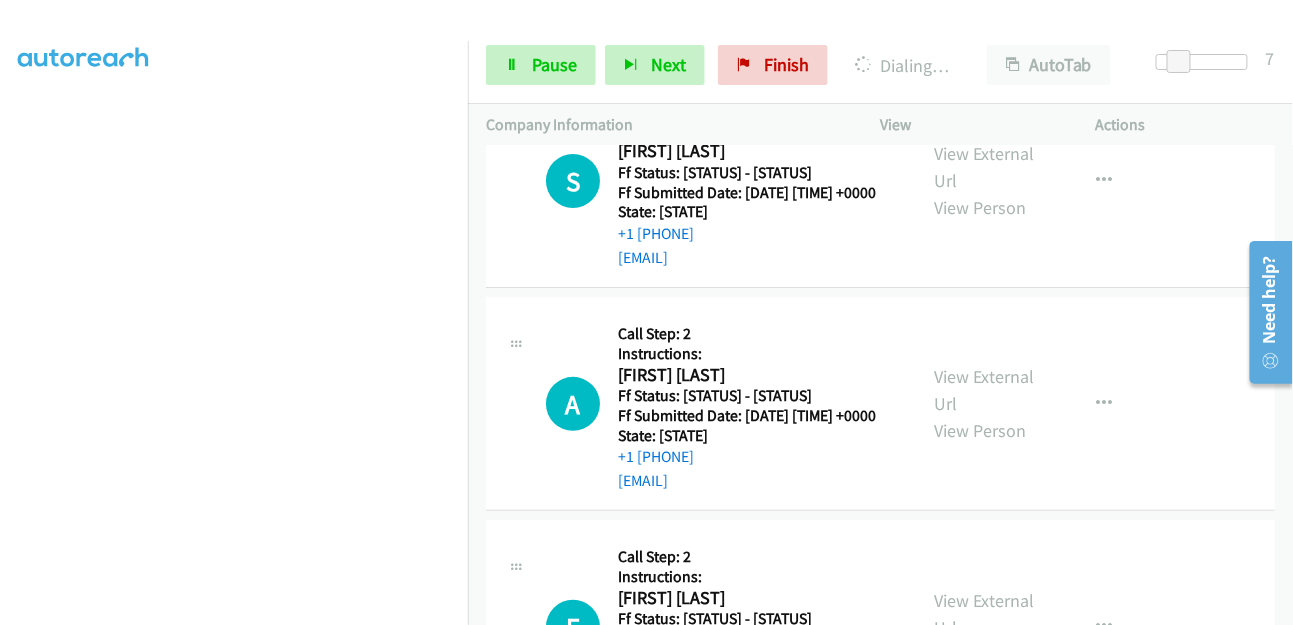 scroll, scrollTop: 2375, scrollLeft: 0, axis: vertical 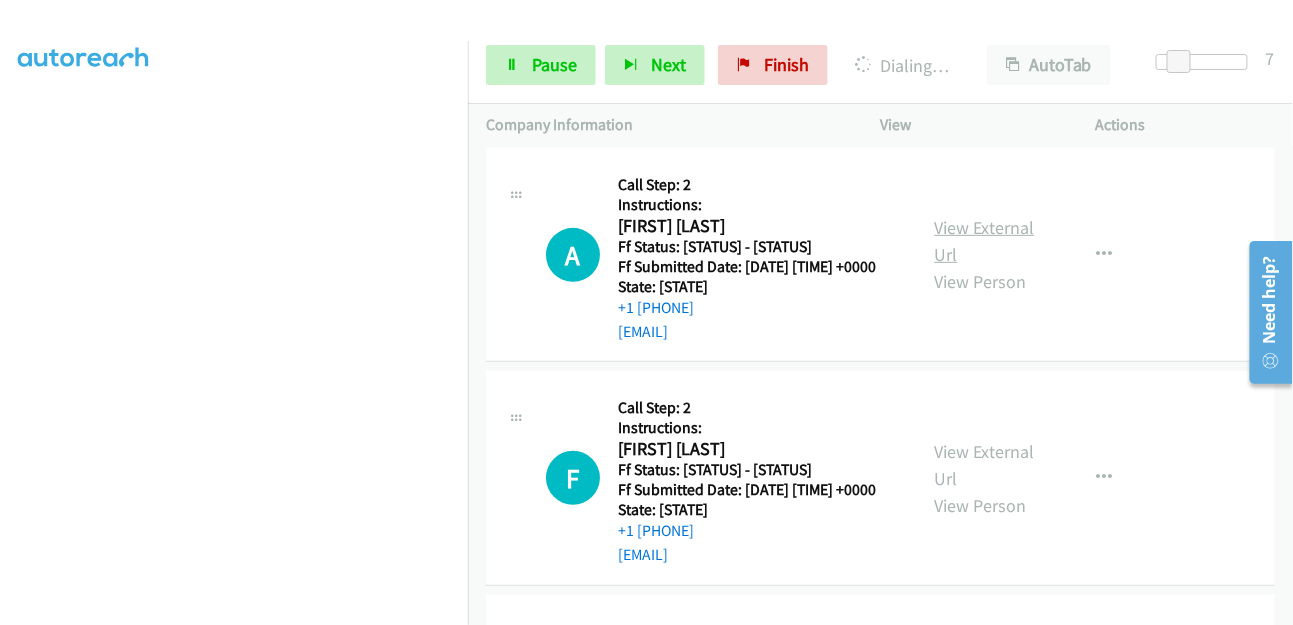 click on "View External Url" at bounding box center (985, 241) 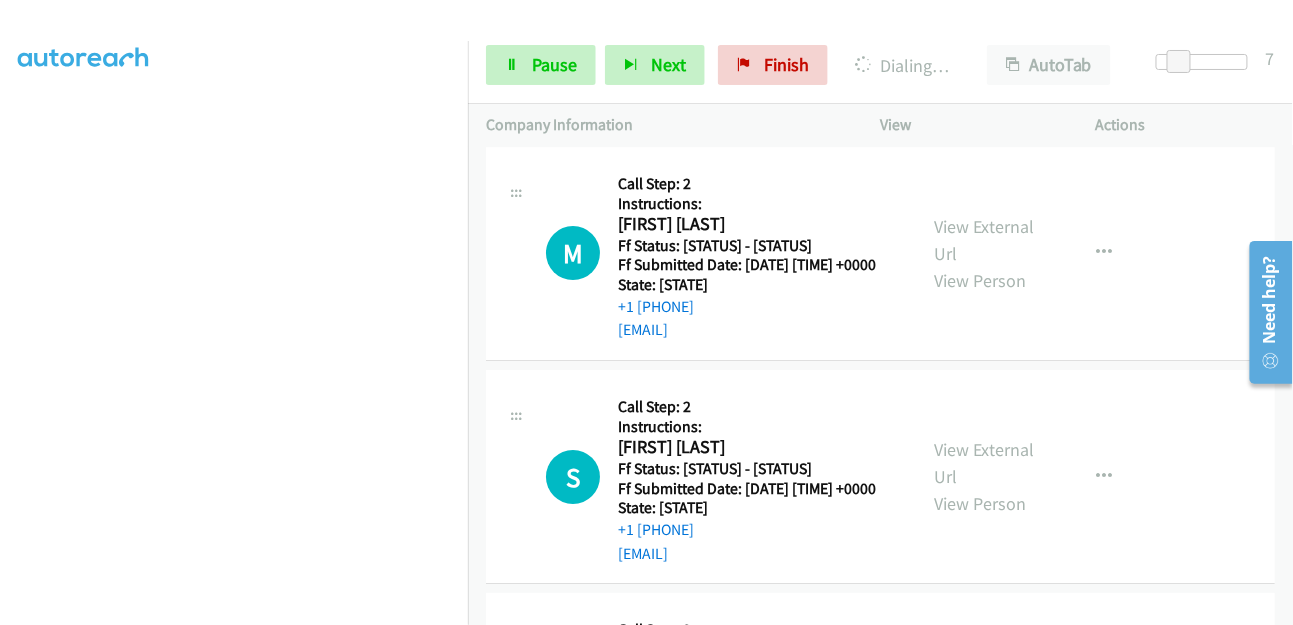 scroll, scrollTop: 1819, scrollLeft: 0, axis: vertical 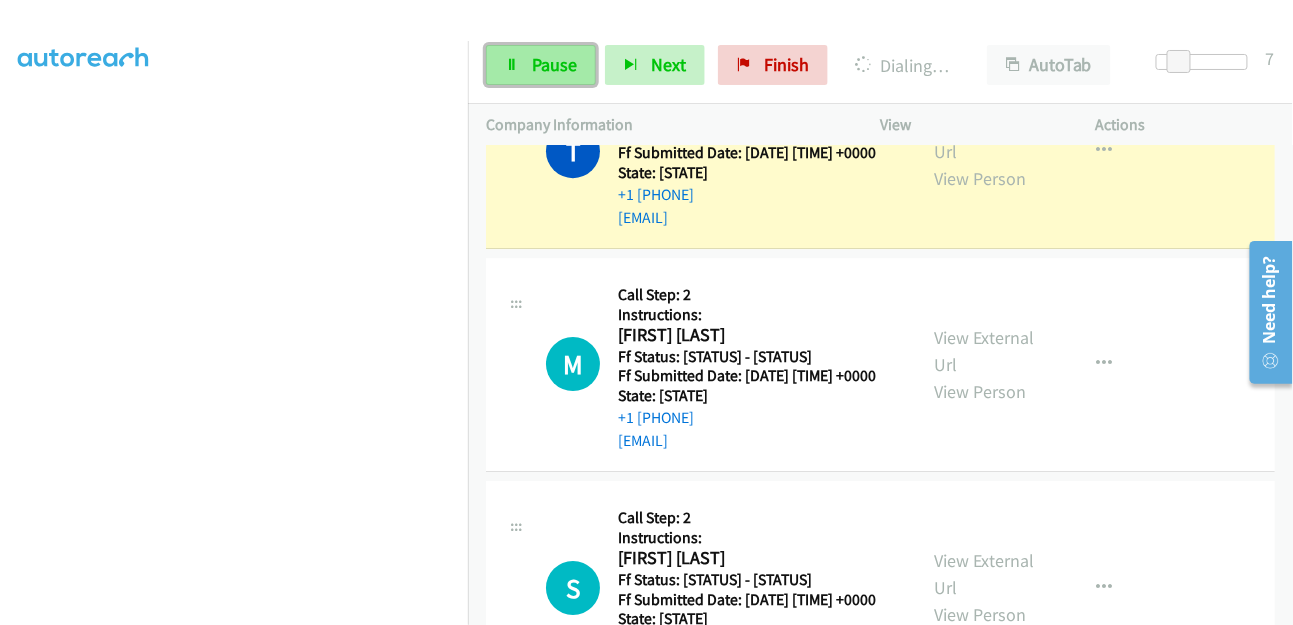 click on "Pause" at bounding box center (541, 65) 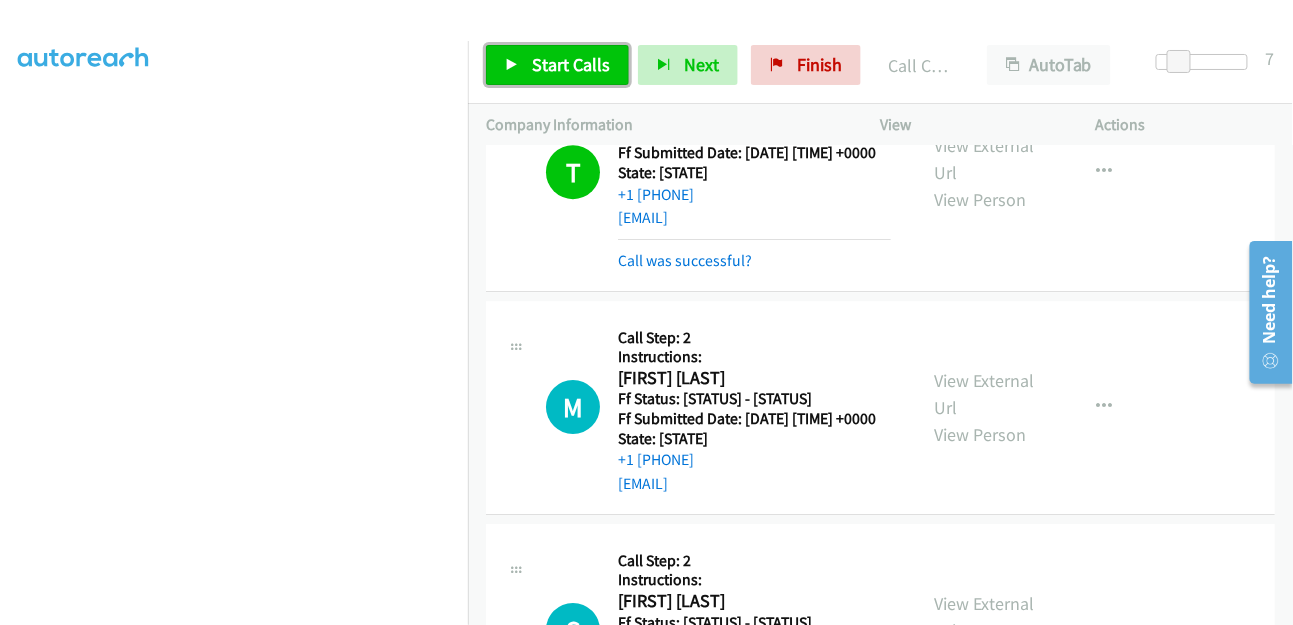 click on "Start Calls" at bounding box center (571, 64) 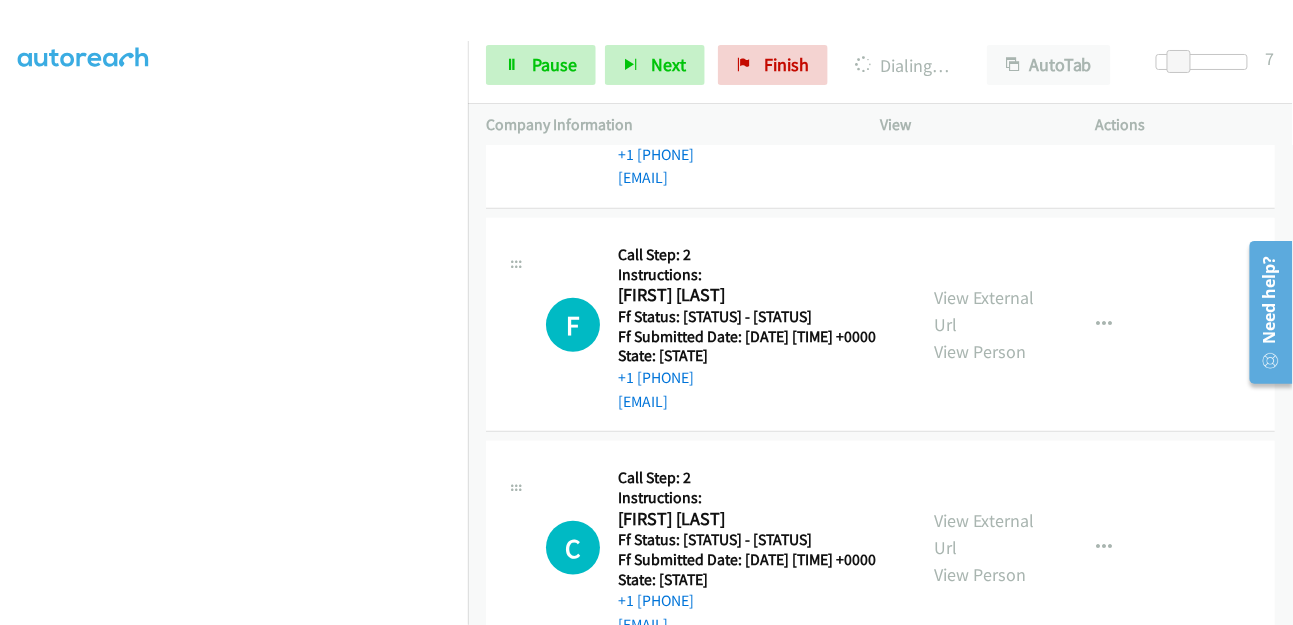 scroll, scrollTop: 2708, scrollLeft: 0, axis: vertical 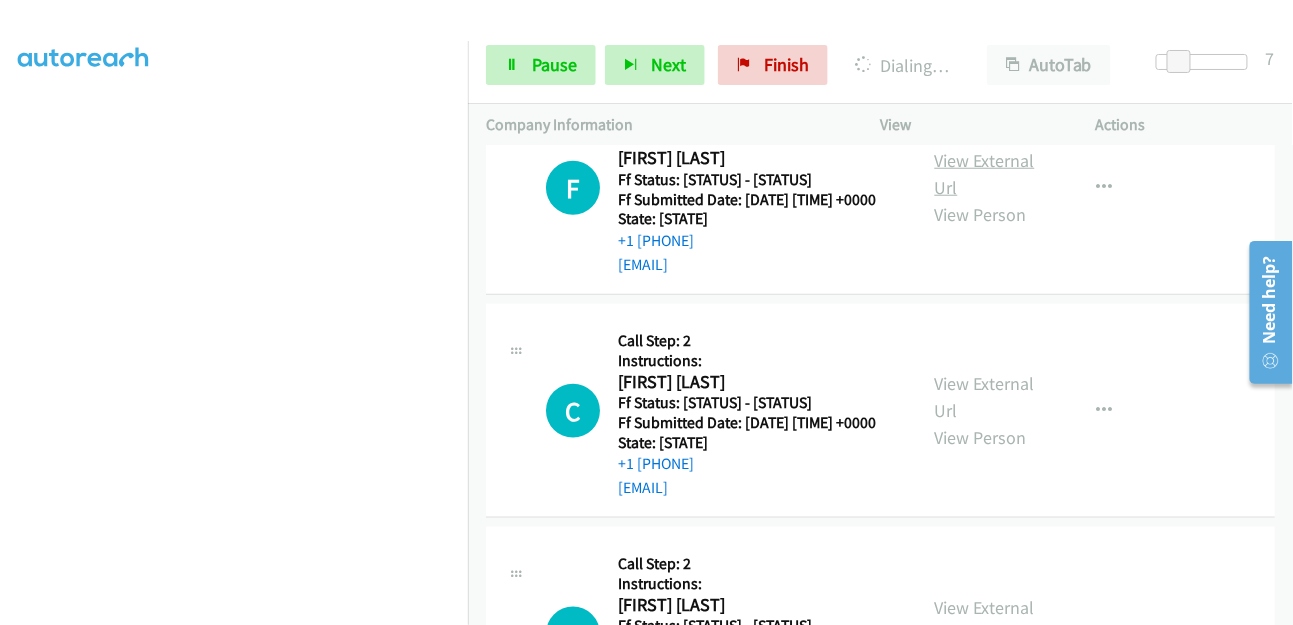 click on "View External Url" at bounding box center [985, 174] 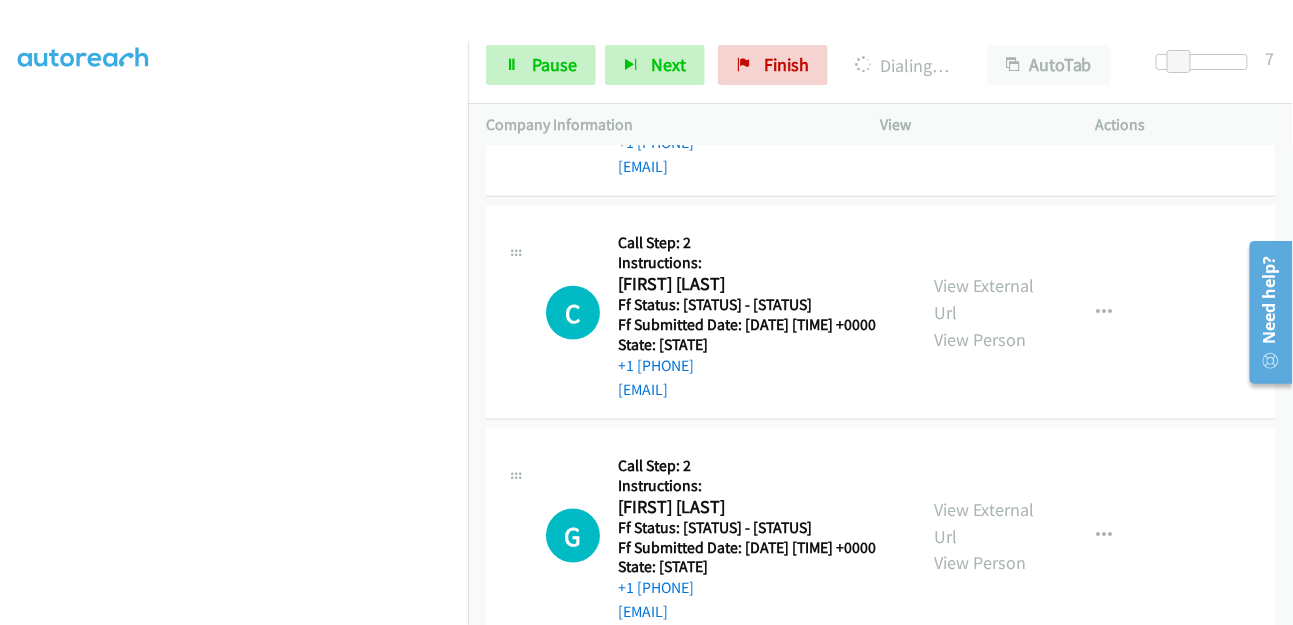 scroll, scrollTop: 2930, scrollLeft: 0, axis: vertical 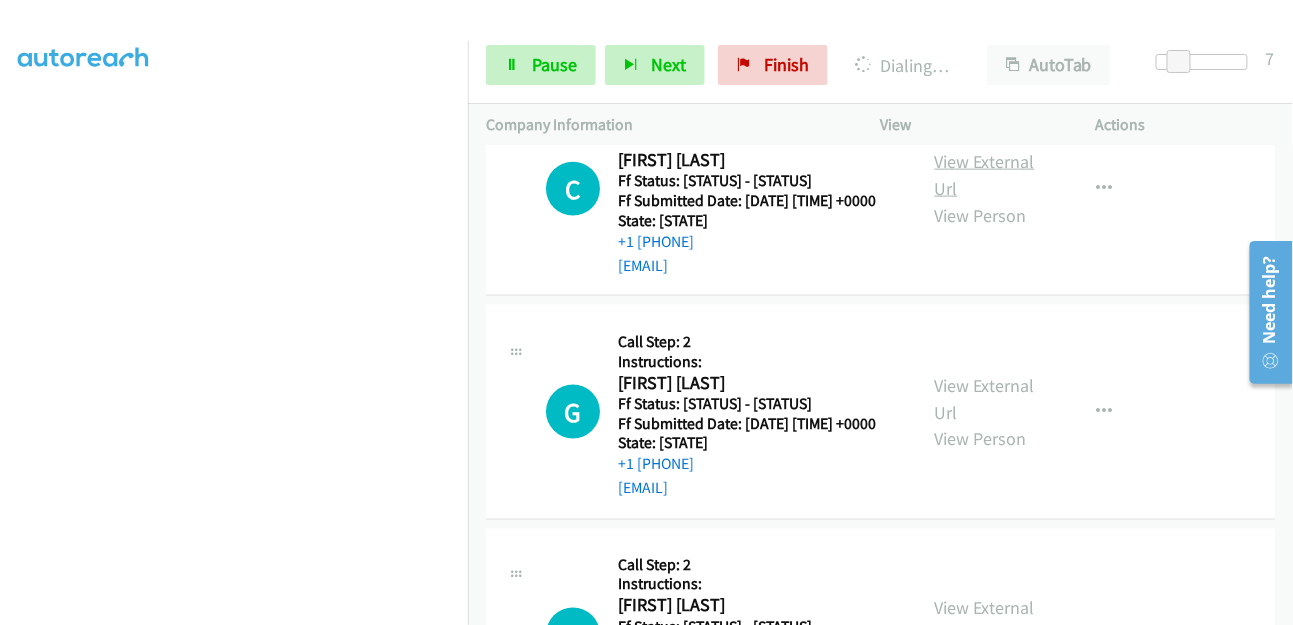 click on "View External Url" at bounding box center (985, 175) 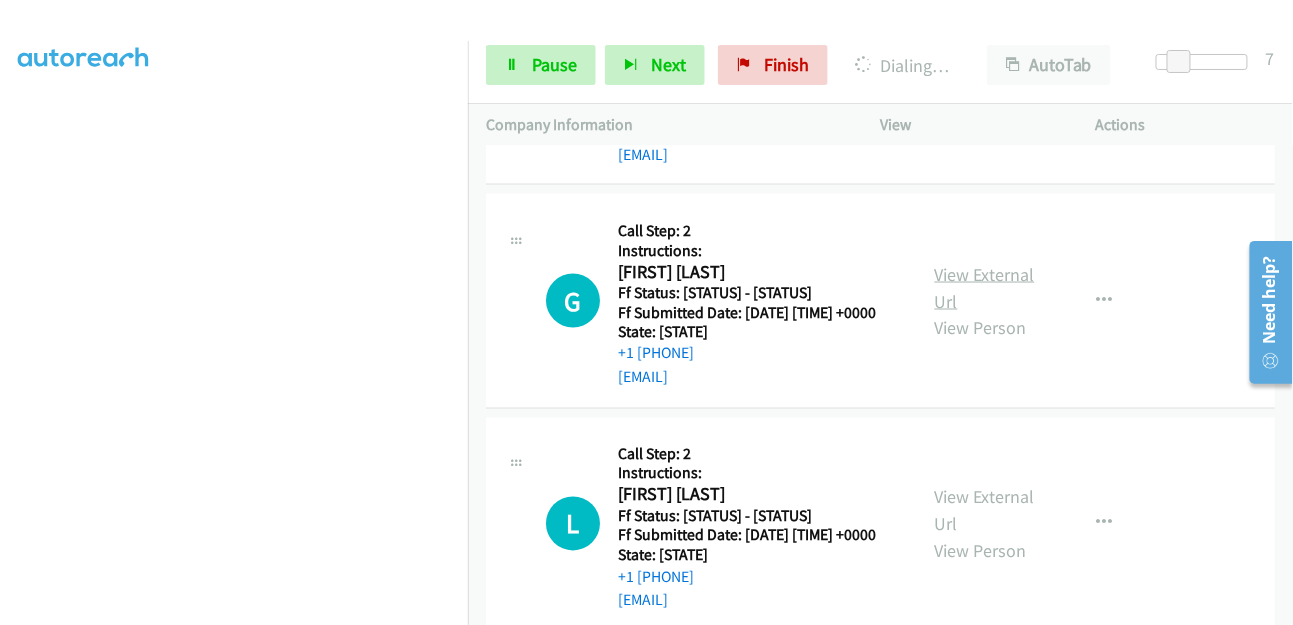 scroll, scrollTop: 3263, scrollLeft: 0, axis: vertical 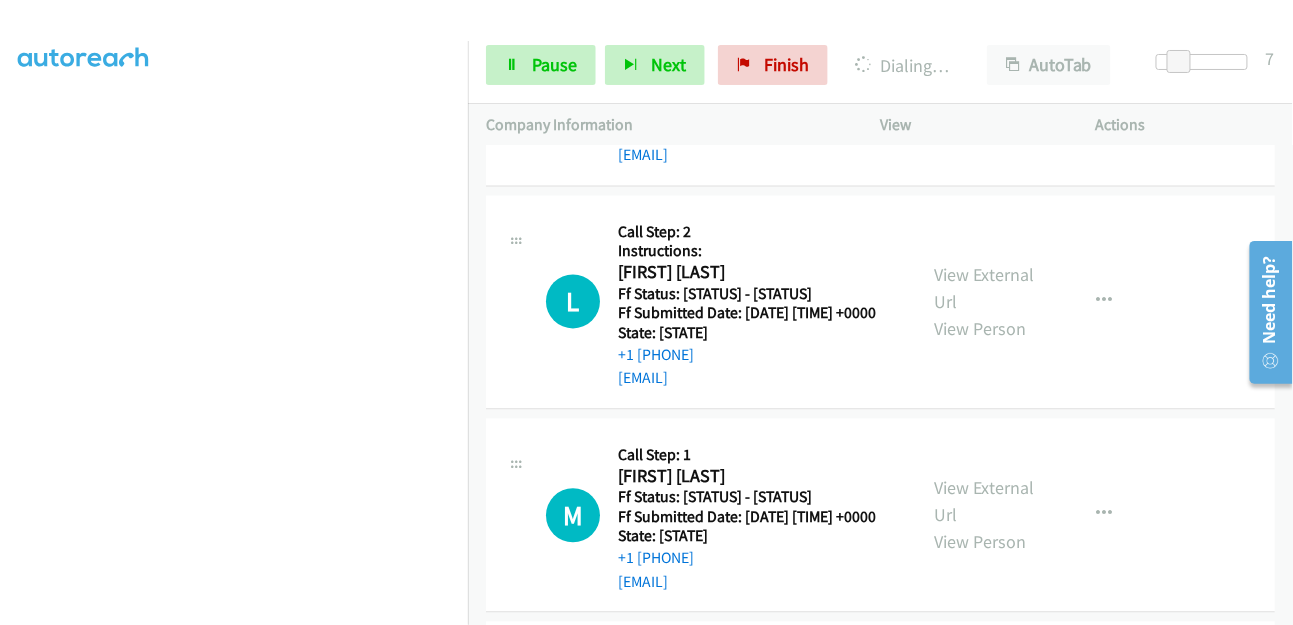 click on "View External Url" at bounding box center (985, 66) 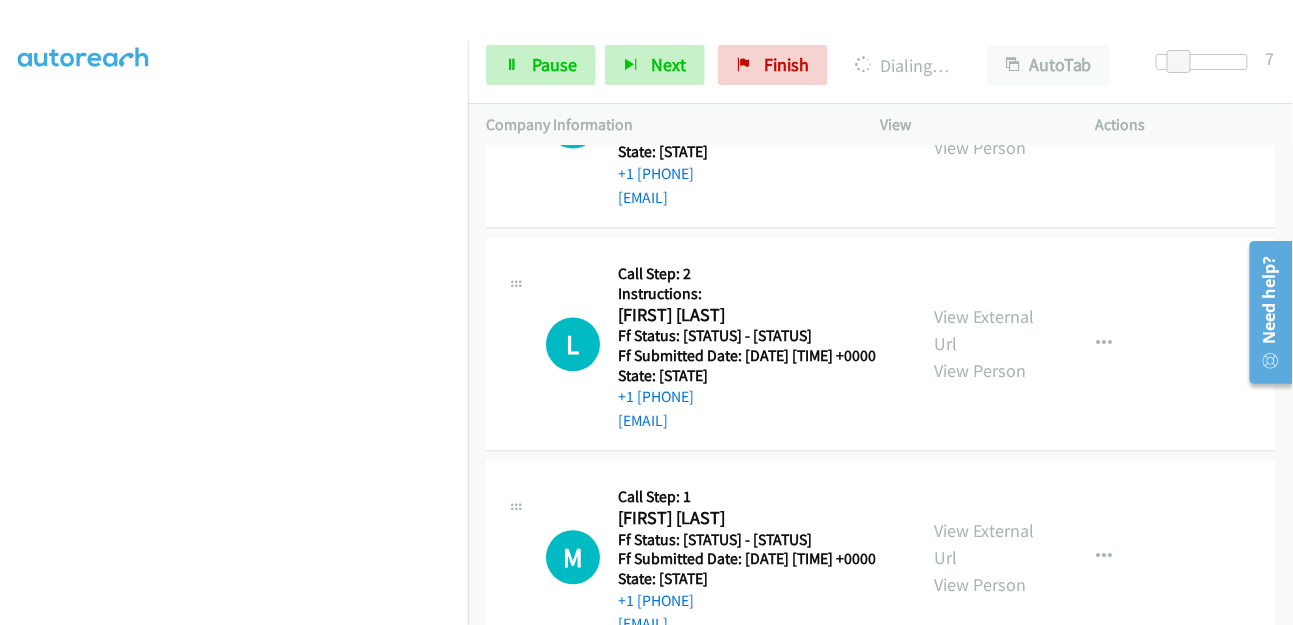 scroll, scrollTop: 3306, scrollLeft: 0, axis: vertical 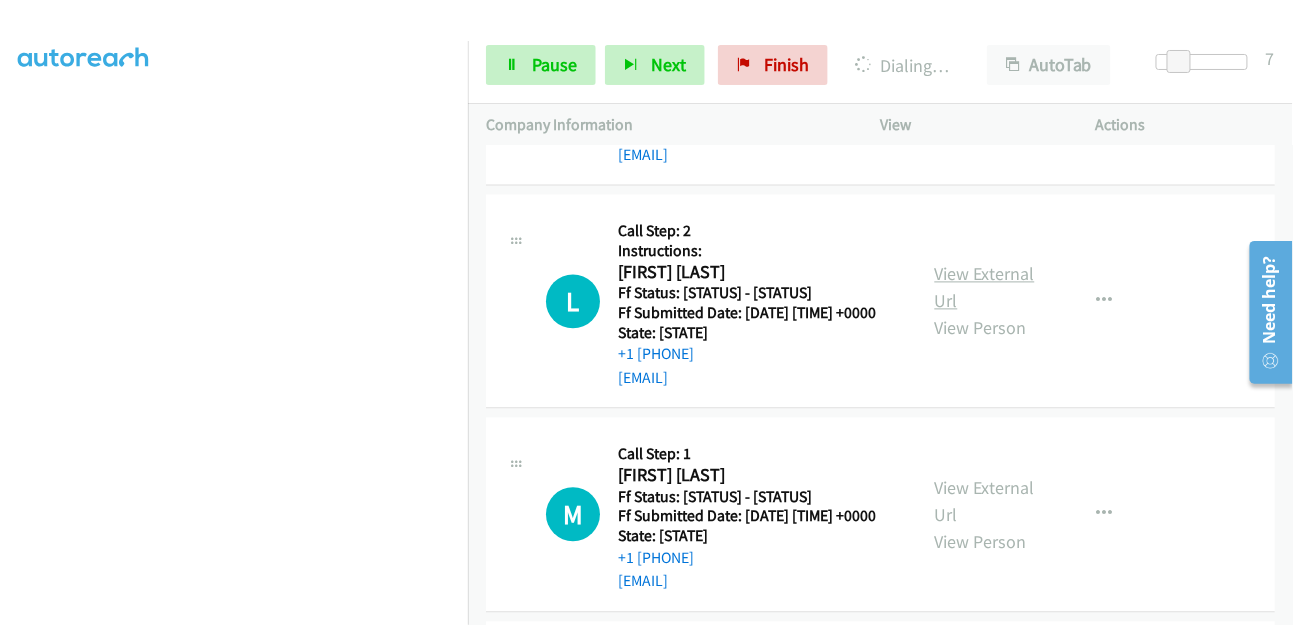 click on "View External Url" at bounding box center [985, 288] 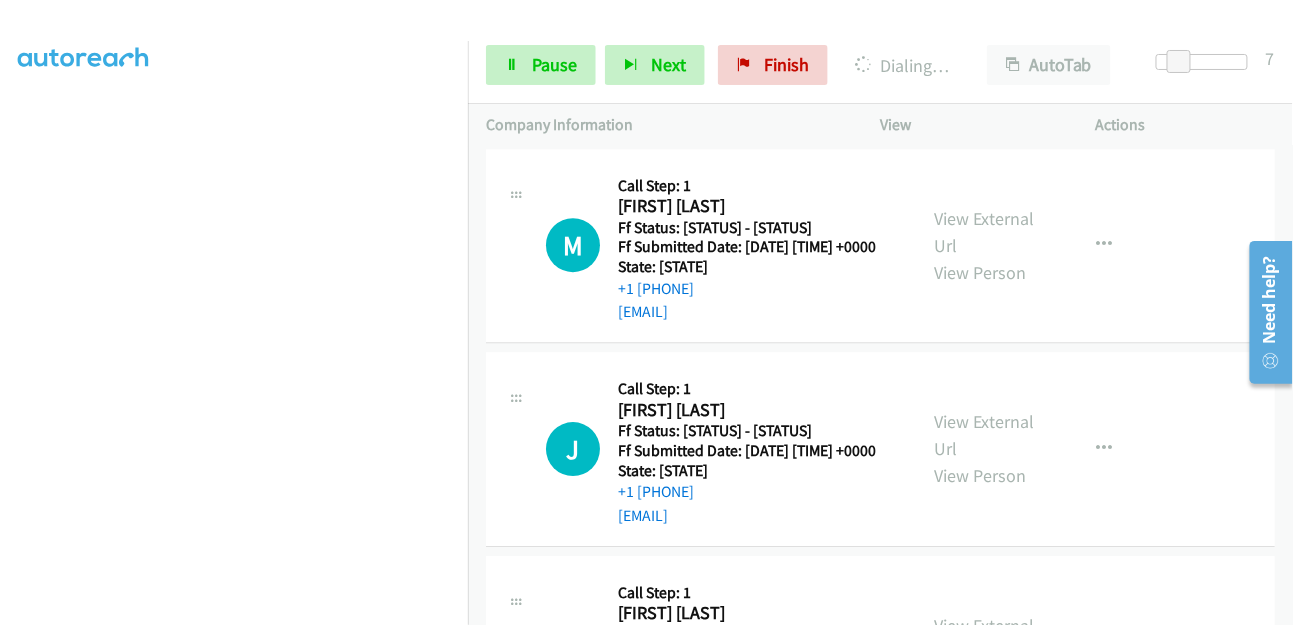 scroll, scrollTop: 4011, scrollLeft: 0, axis: vertical 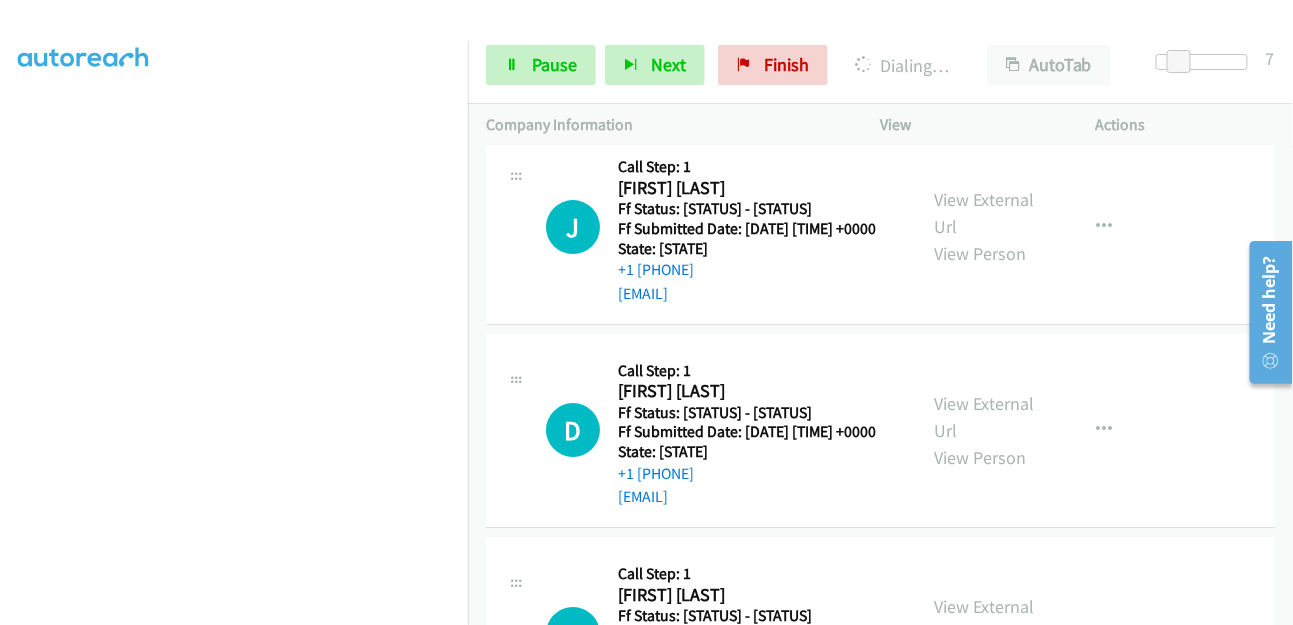 click on "View External Url" at bounding box center (985, 10) 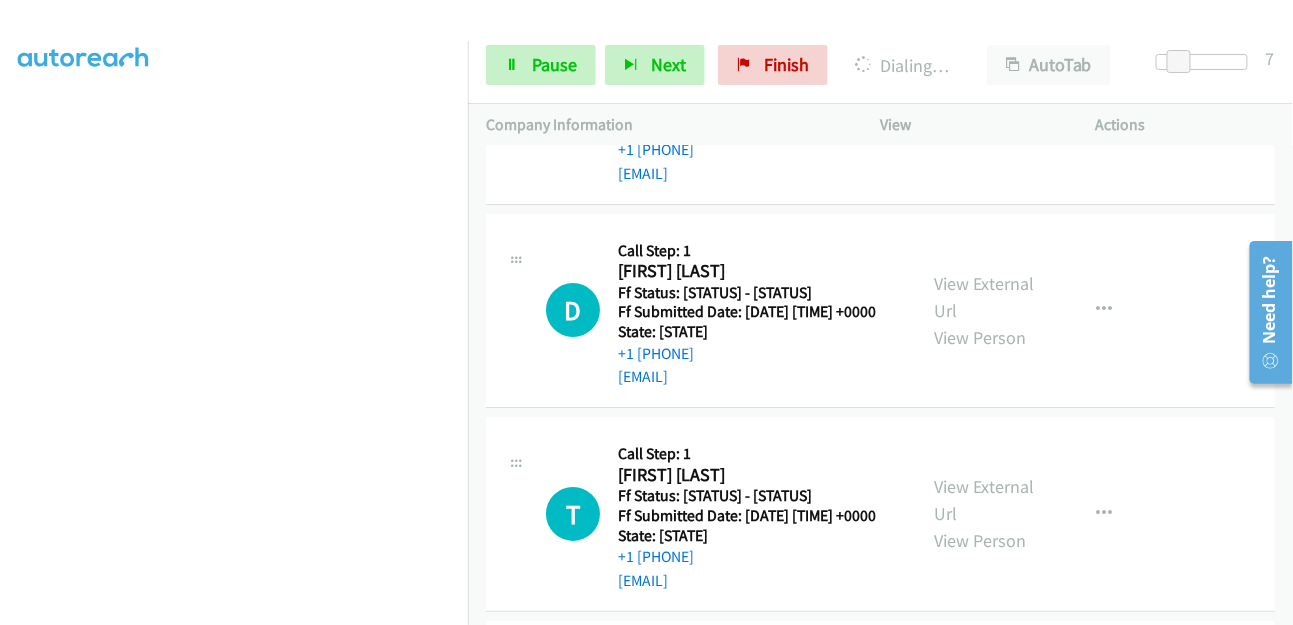 scroll, scrollTop: 4233, scrollLeft: 0, axis: vertical 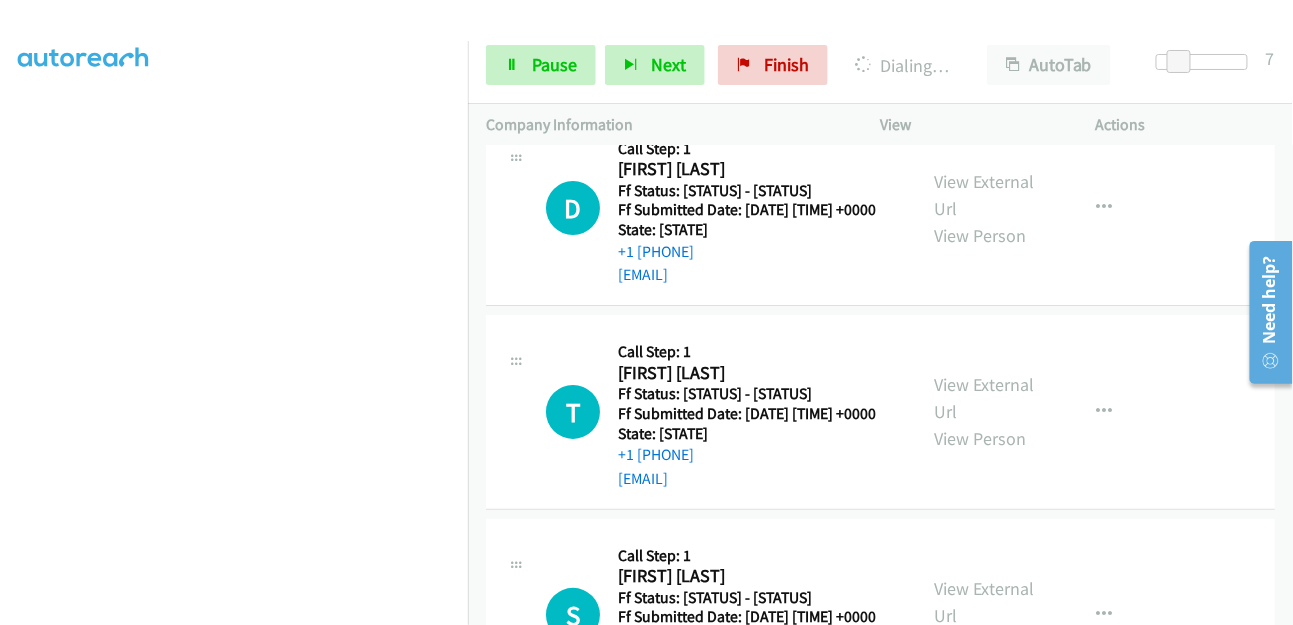 click on "View External Url" at bounding box center (985, -9) 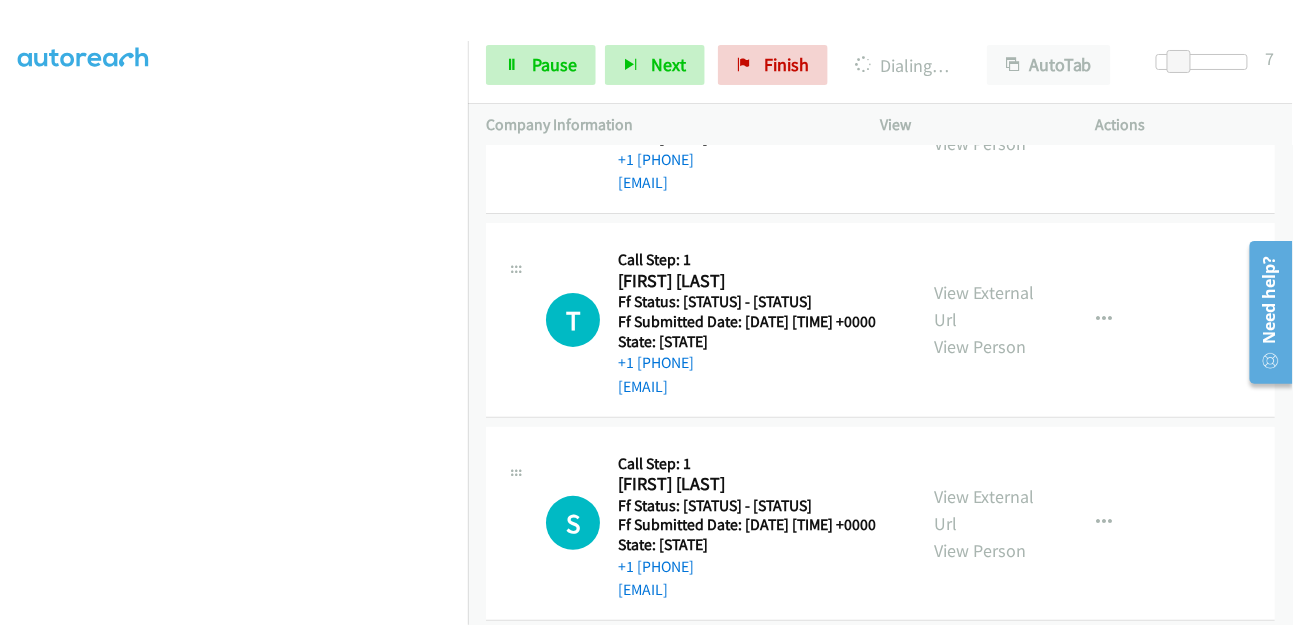 scroll, scrollTop: 4344, scrollLeft: 0, axis: vertical 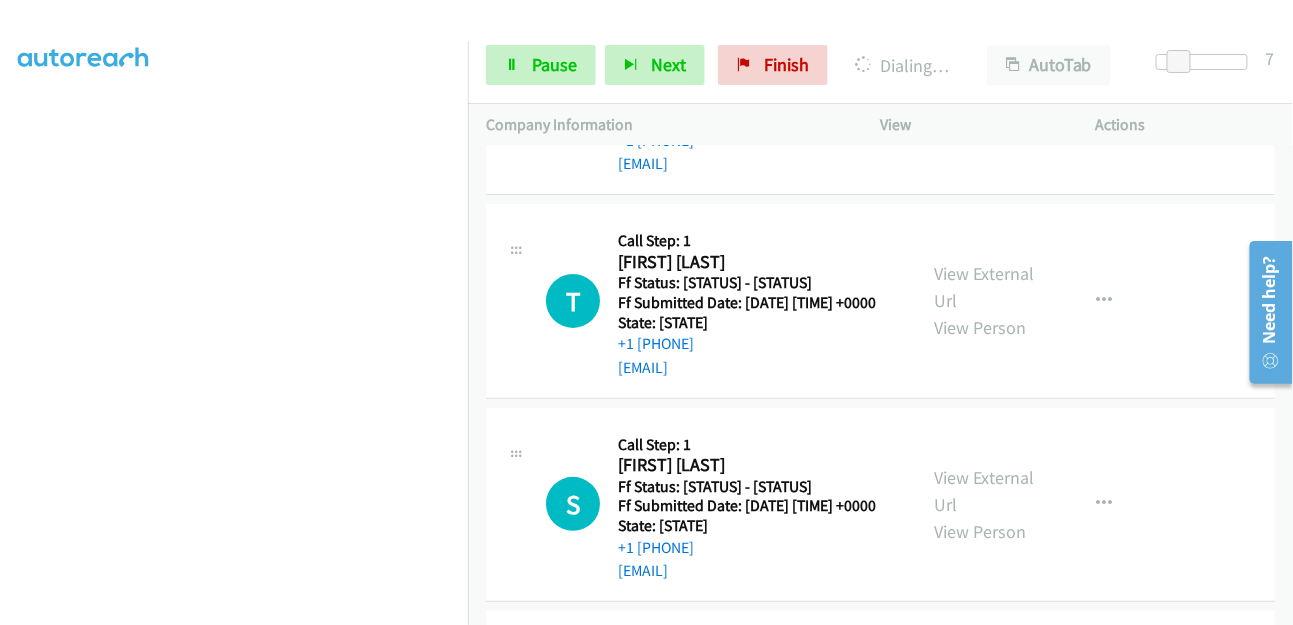 click on "View External Url" at bounding box center (985, 84) 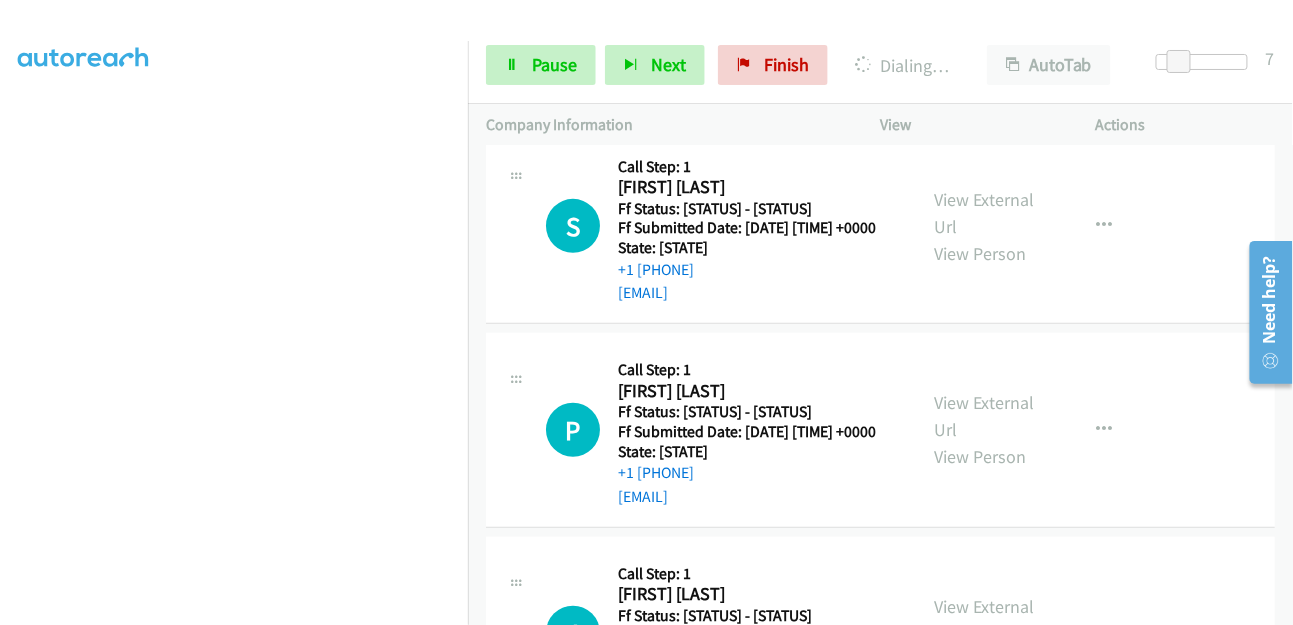 scroll, scrollTop: 4678, scrollLeft: 0, axis: vertical 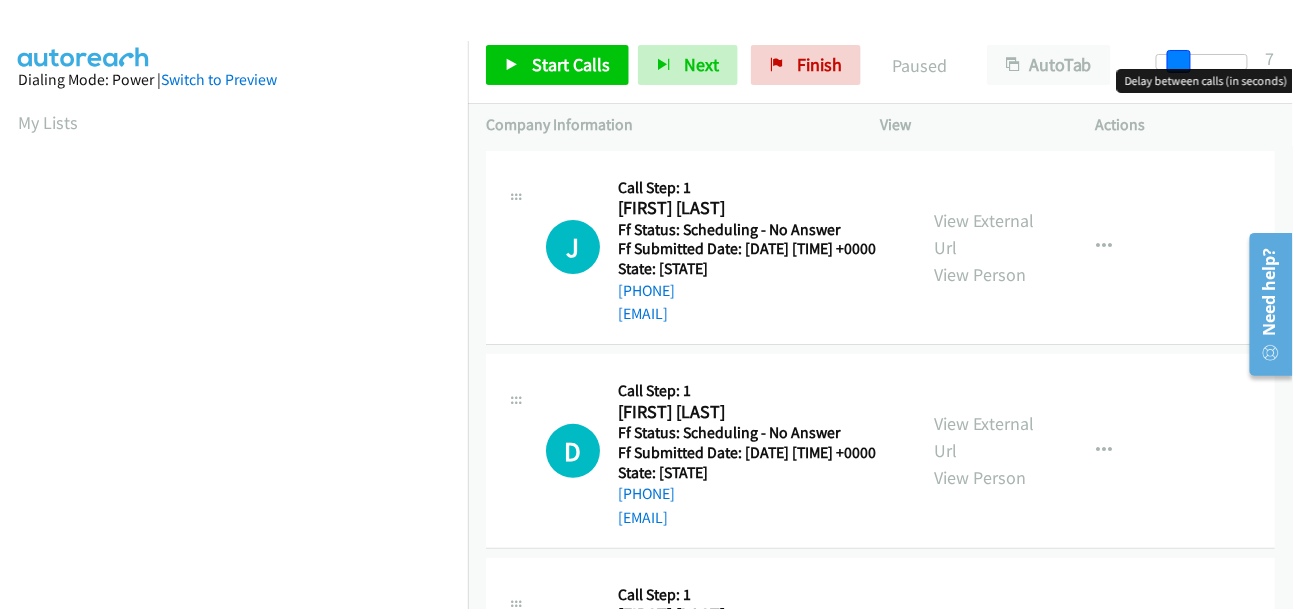 drag, startPoint x: 1162, startPoint y: 62, endPoint x: 1184, endPoint y: 62, distance: 22 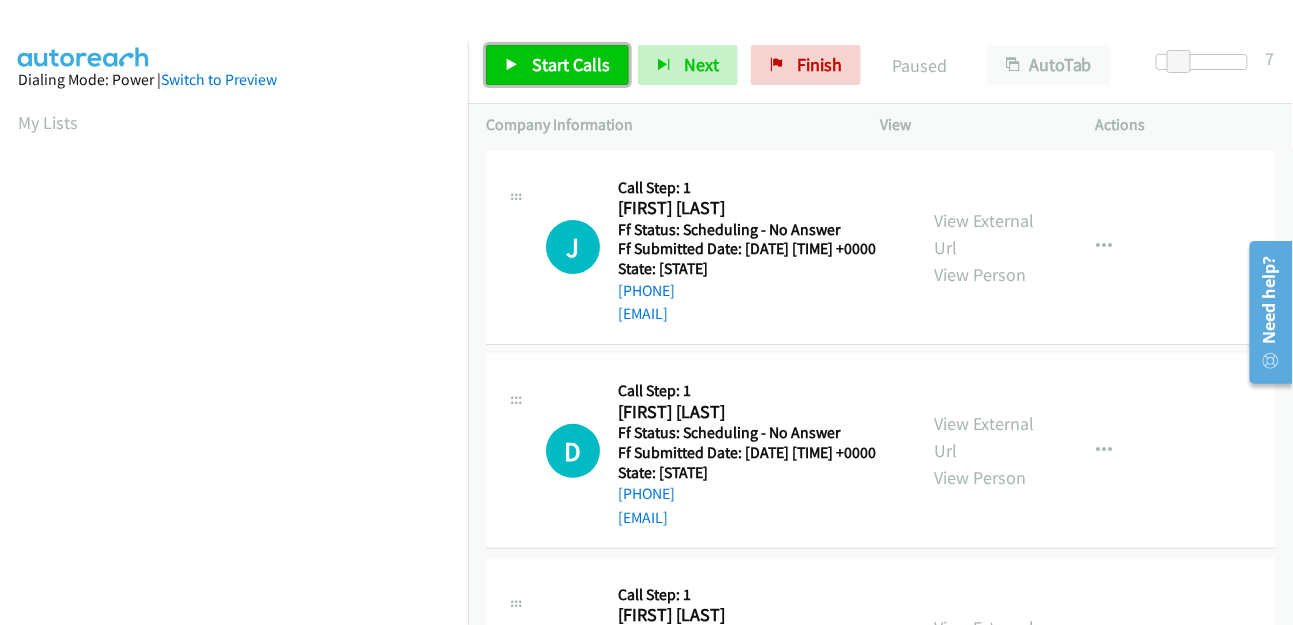 click on "Start Calls" at bounding box center [571, 64] 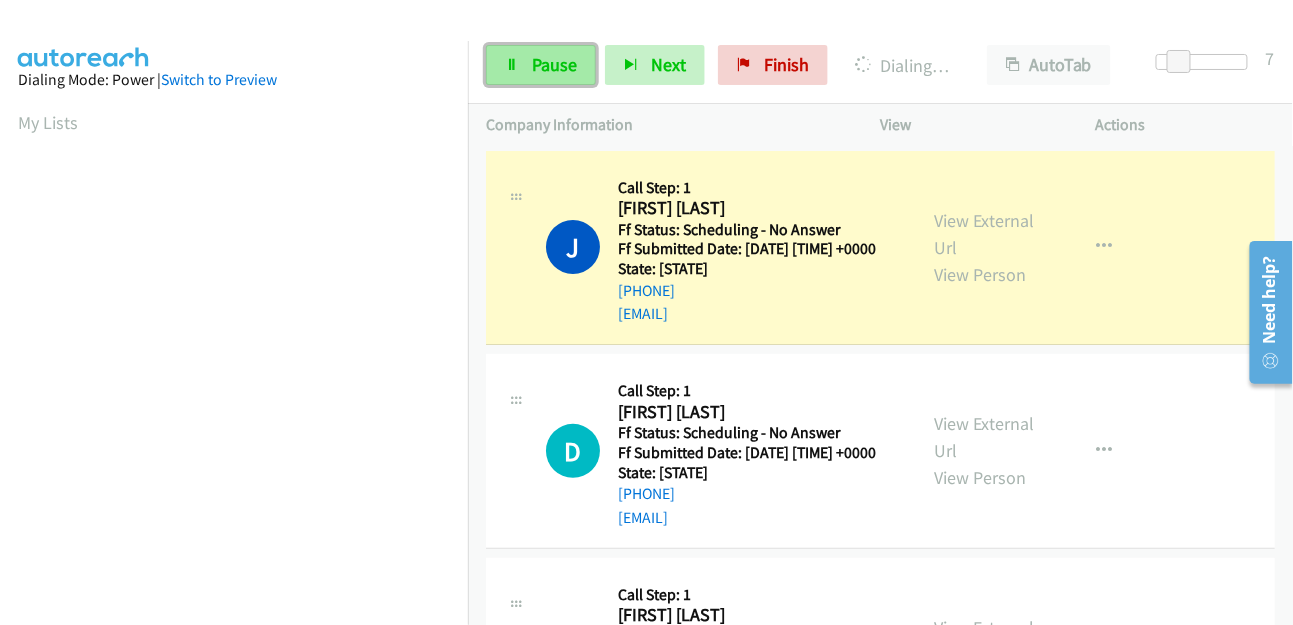 click on "Pause" at bounding box center [554, 64] 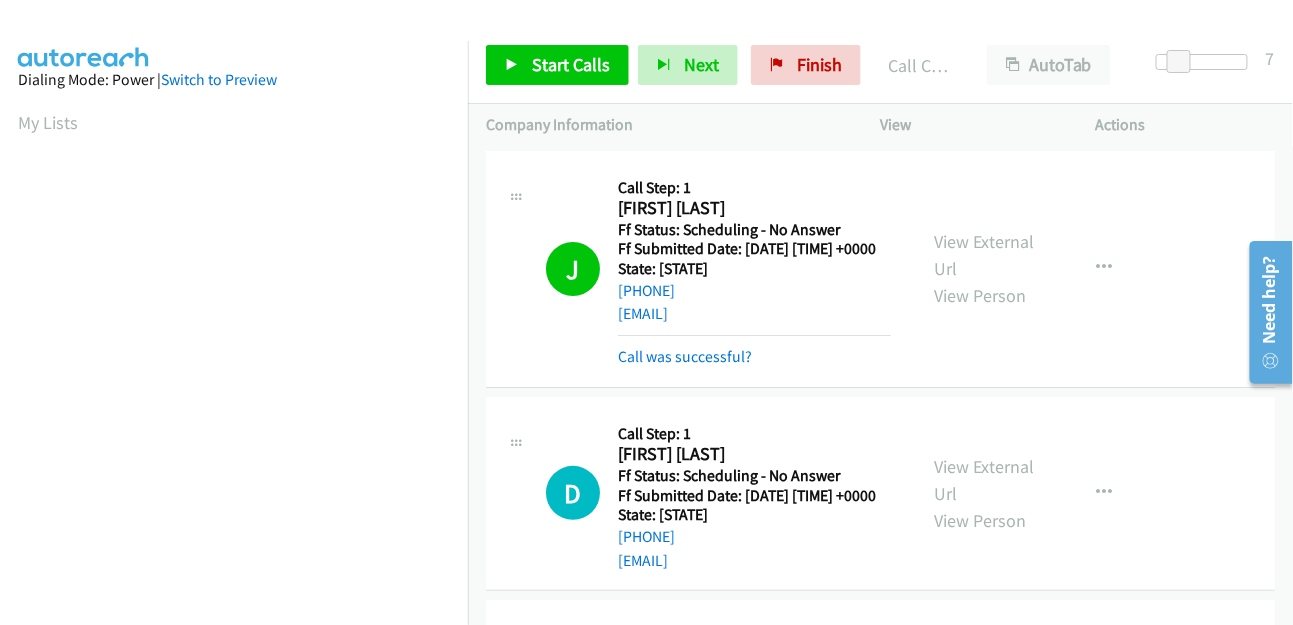 scroll, scrollTop: 498, scrollLeft: 0, axis: vertical 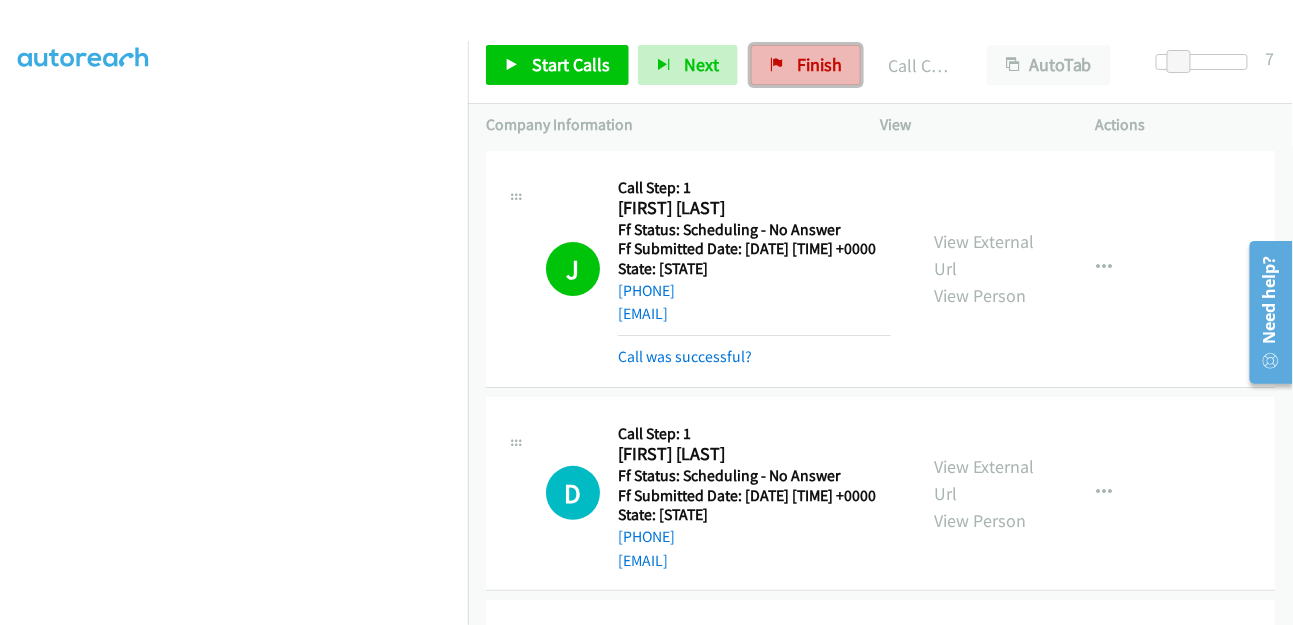 click on "Finish" at bounding box center [819, 64] 